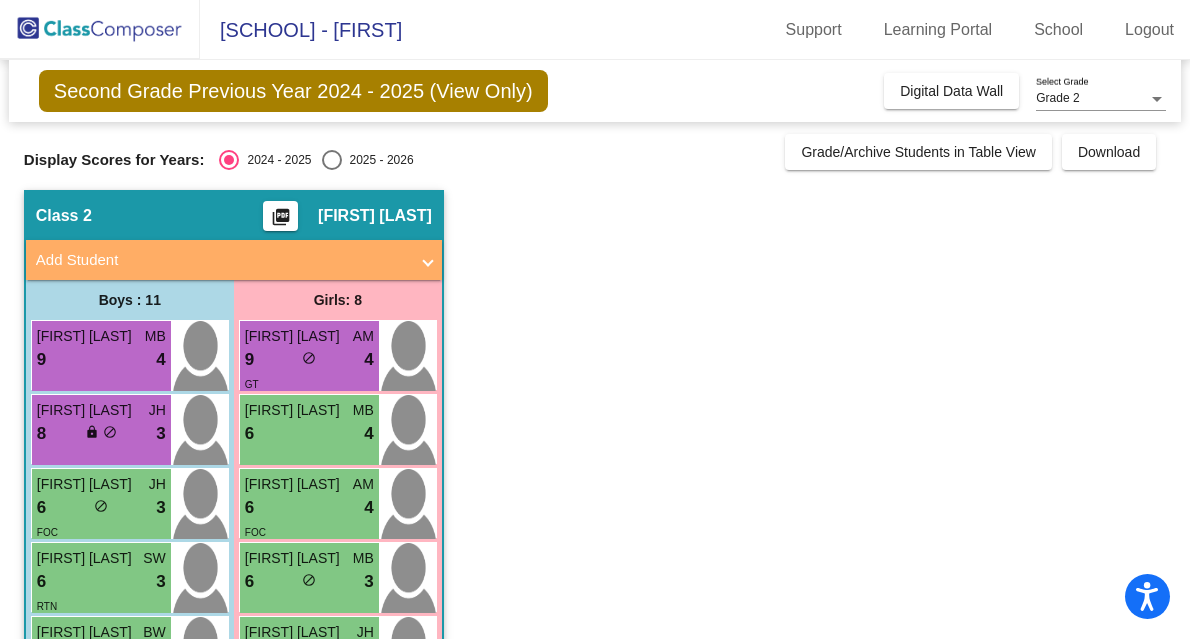scroll, scrollTop: 0, scrollLeft: 0, axis: both 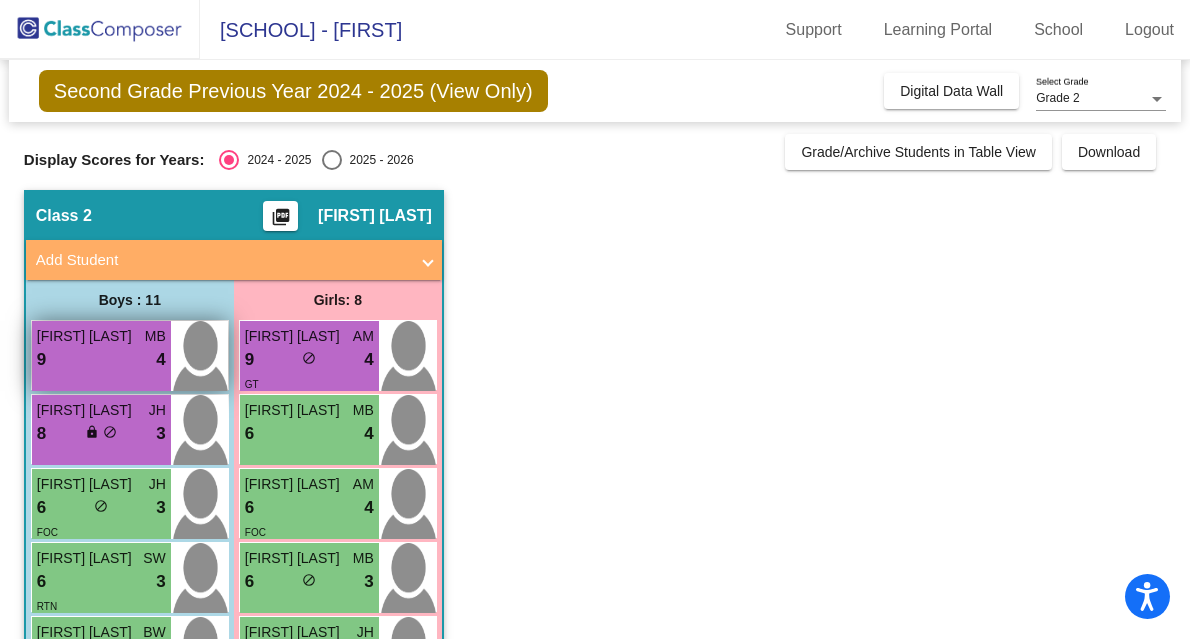 click on "9 lock do_not_disturb_alt 4" at bounding box center [101, 360] 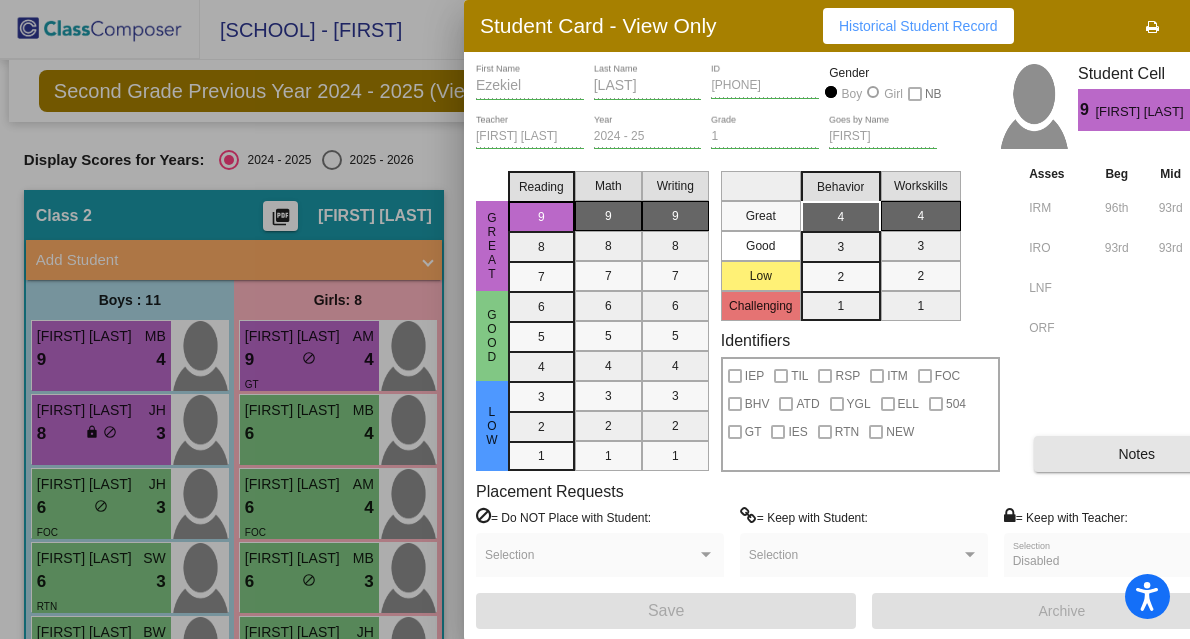 click on "Notes" at bounding box center [1136, 454] 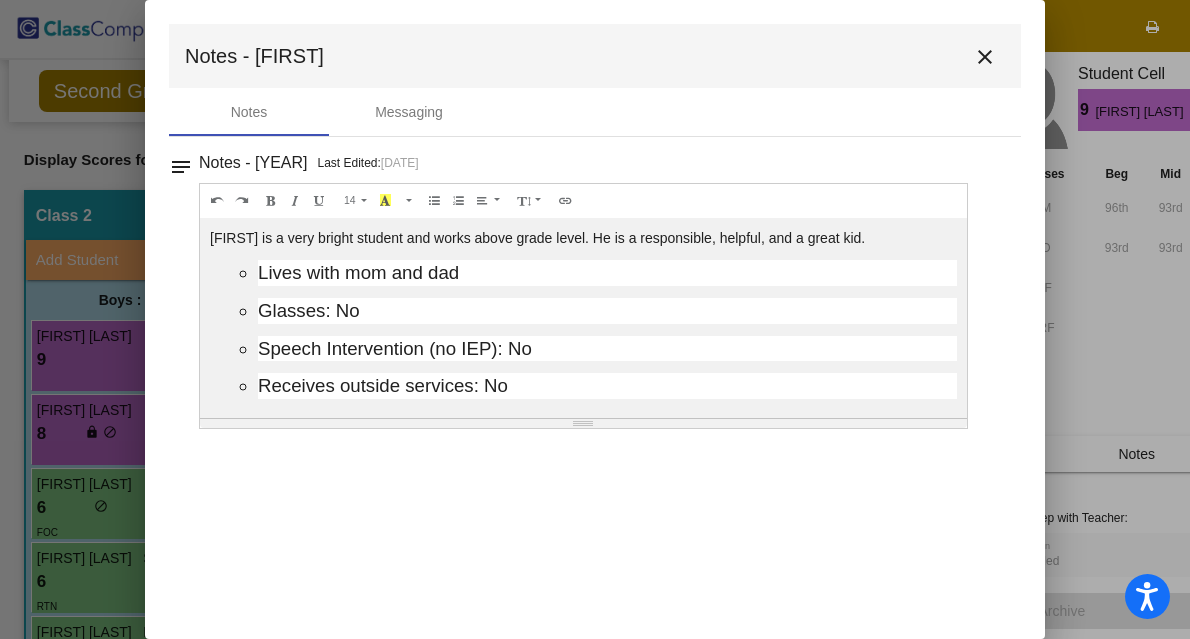 click on "close" at bounding box center (985, 57) 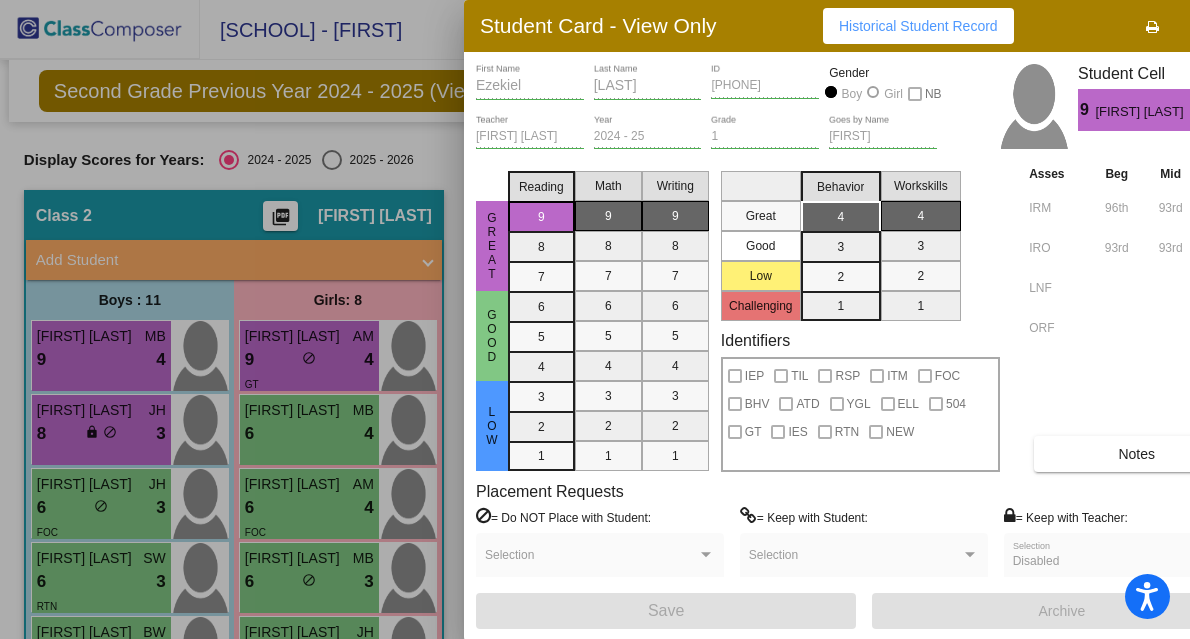 click at bounding box center [595, 319] 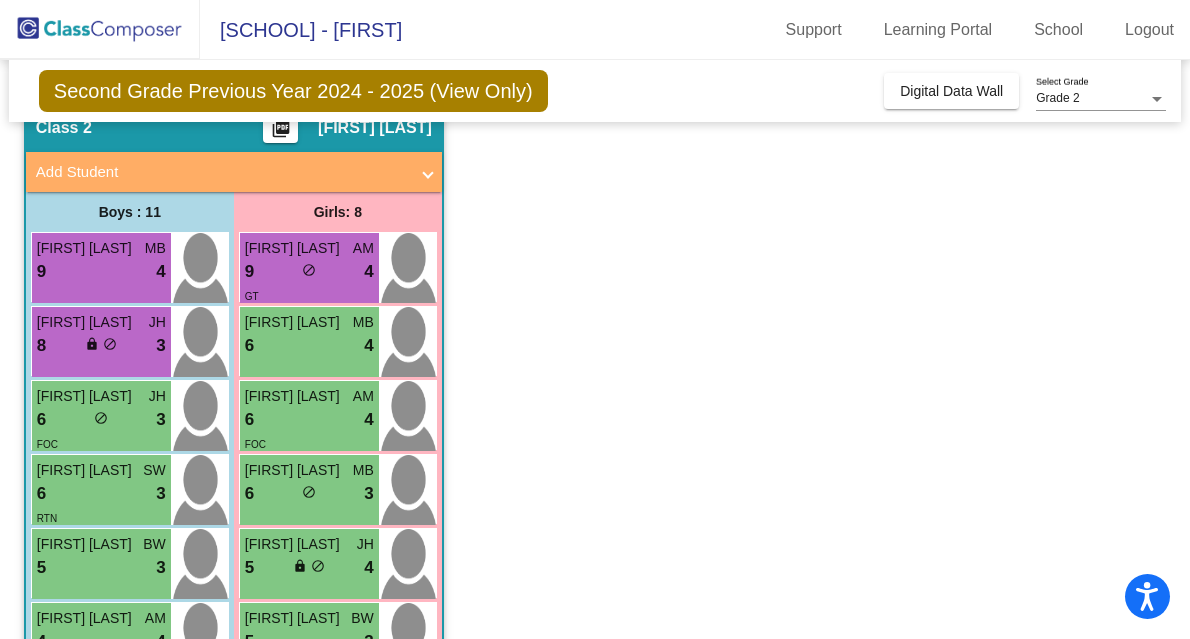 scroll, scrollTop: 89, scrollLeft: 0, axis: vertical 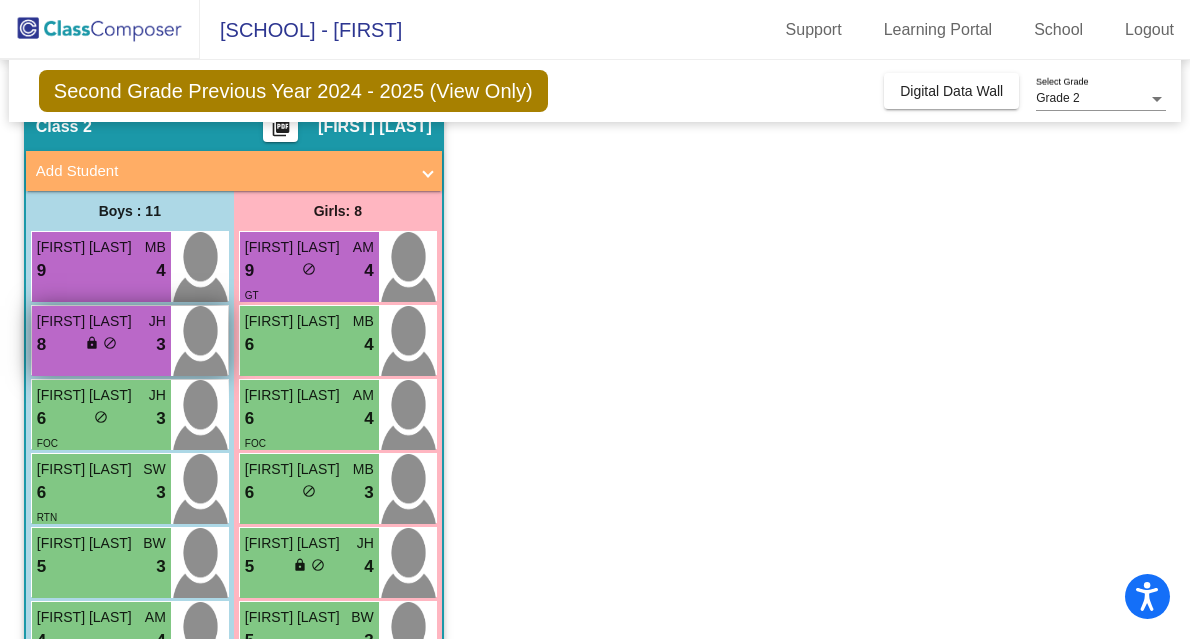 click on "[FIRST] JH 8 lock do_not_disturb_alt 3" at bounding box center [101, 341] 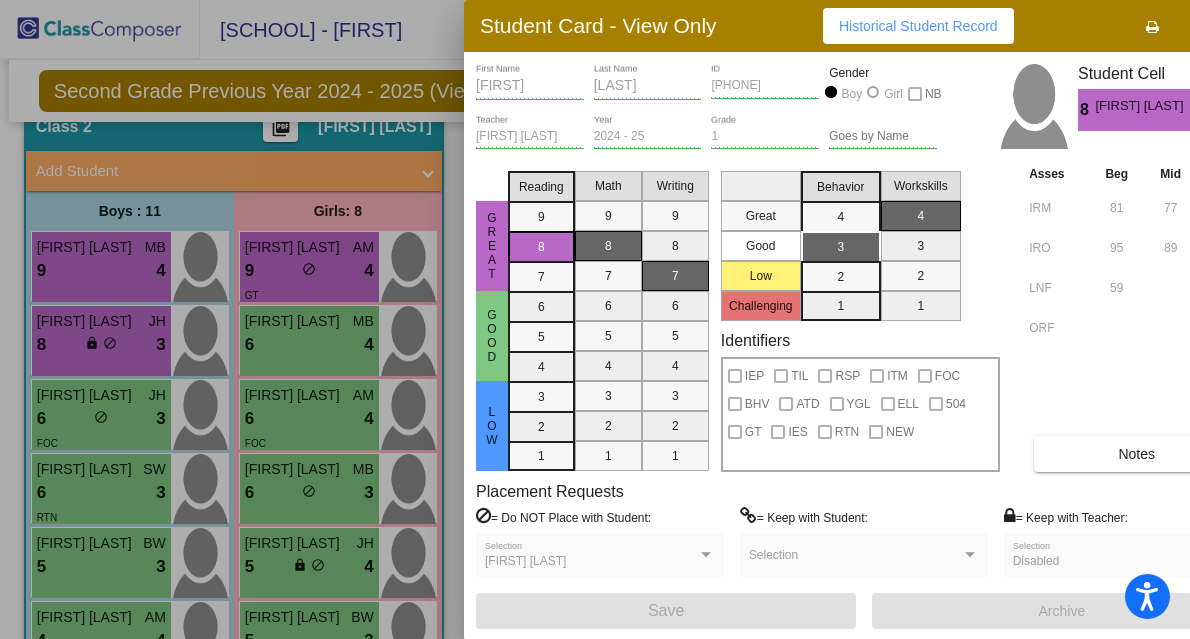 click on "Notes" at bounding box center [1136, 454] 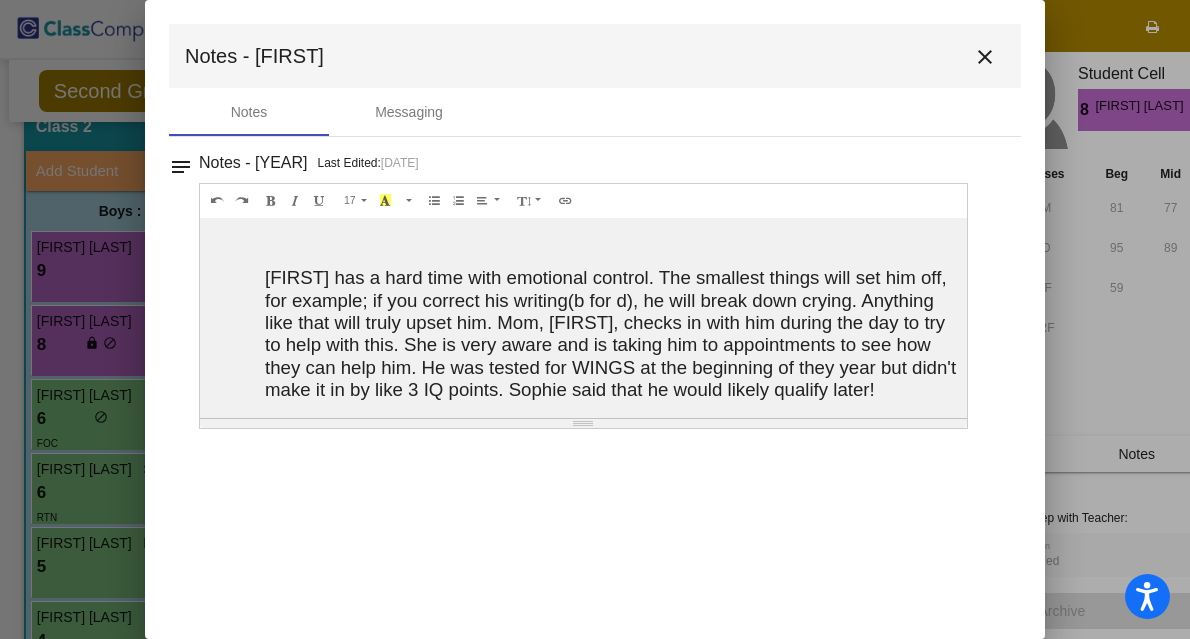 scroll, scrollTop: 138, scrollLeft: 0, axis: vertical 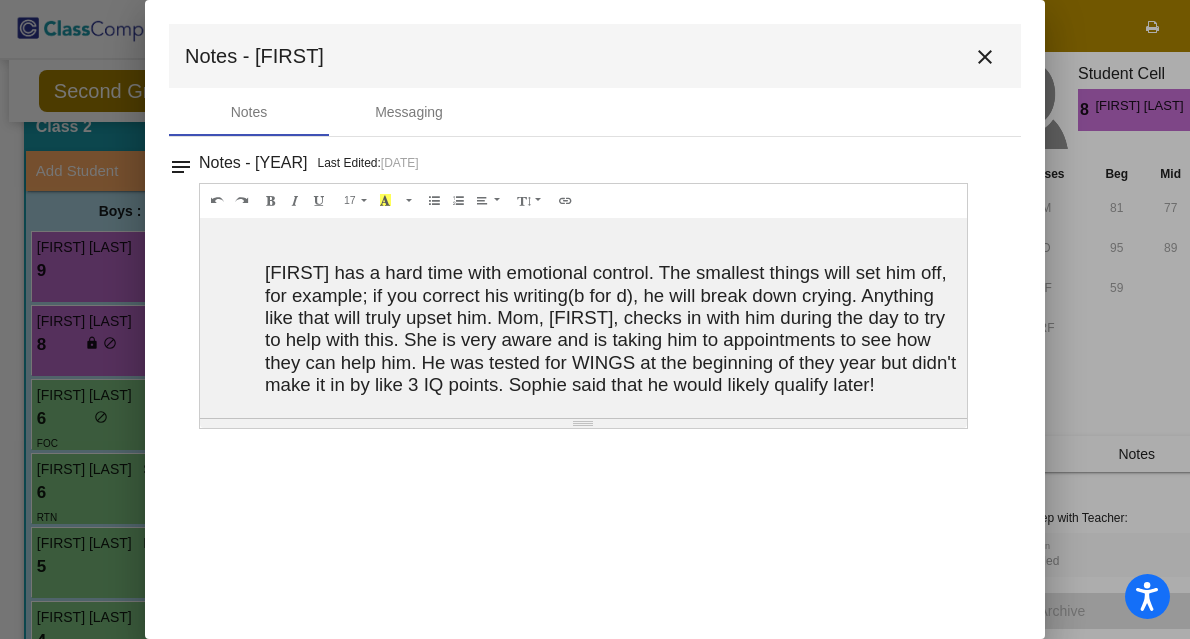 click on "close" at bounding box center (985, 57) 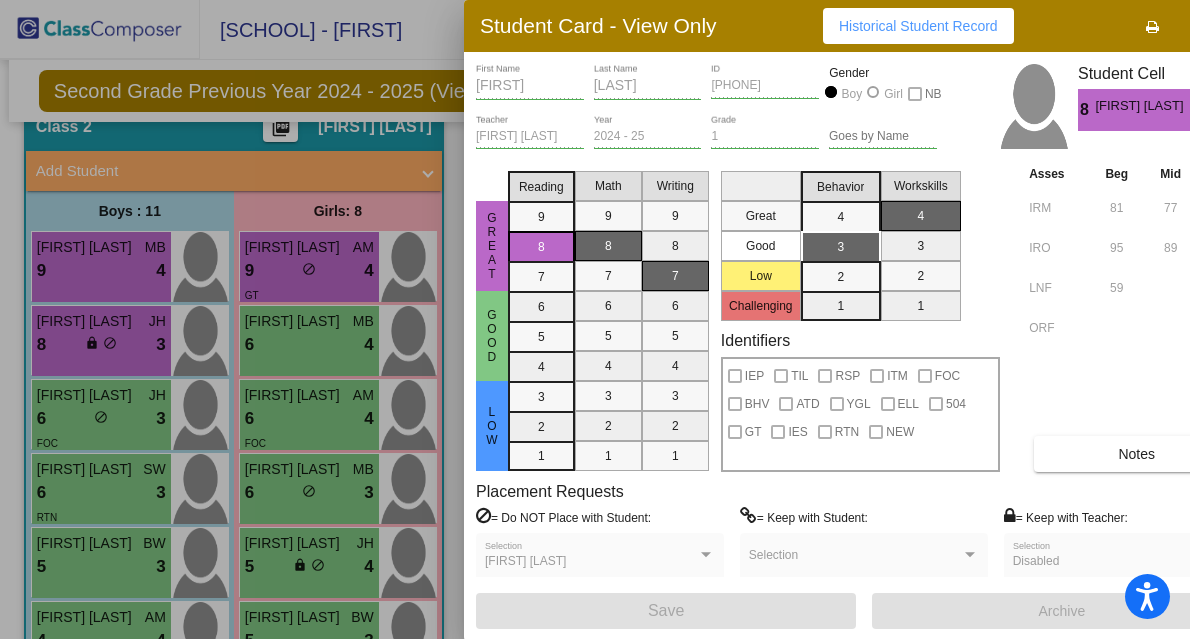 click at bounding box center [595, 319] 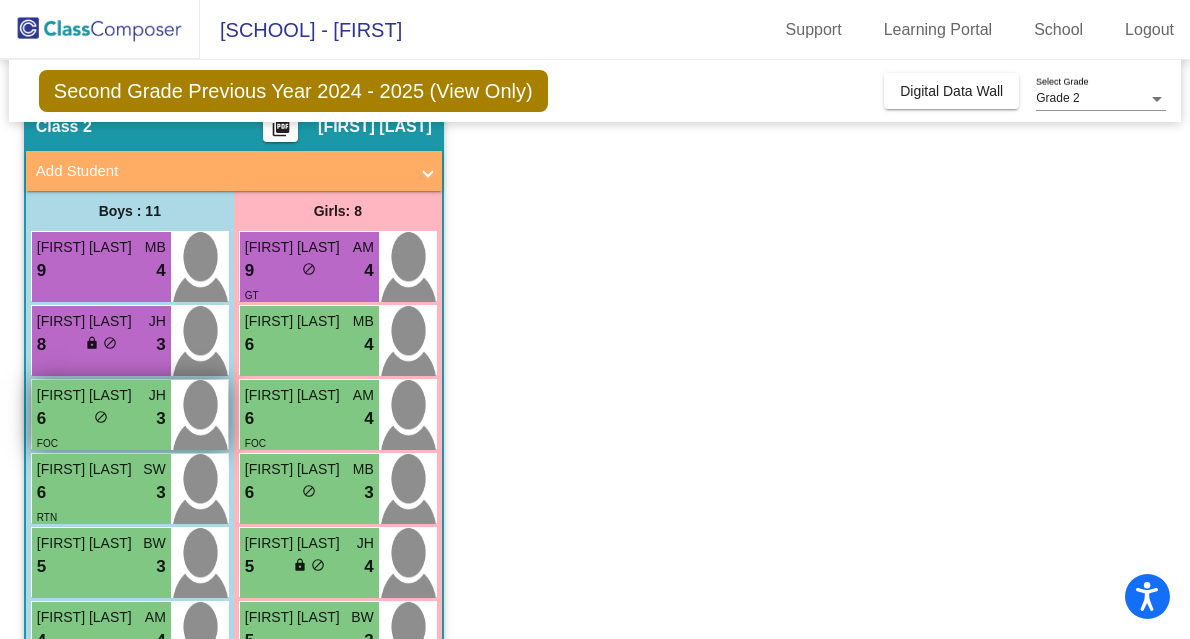 click on "6 lock do_not_disturb_alt 3" at bounding box center (101, 419) 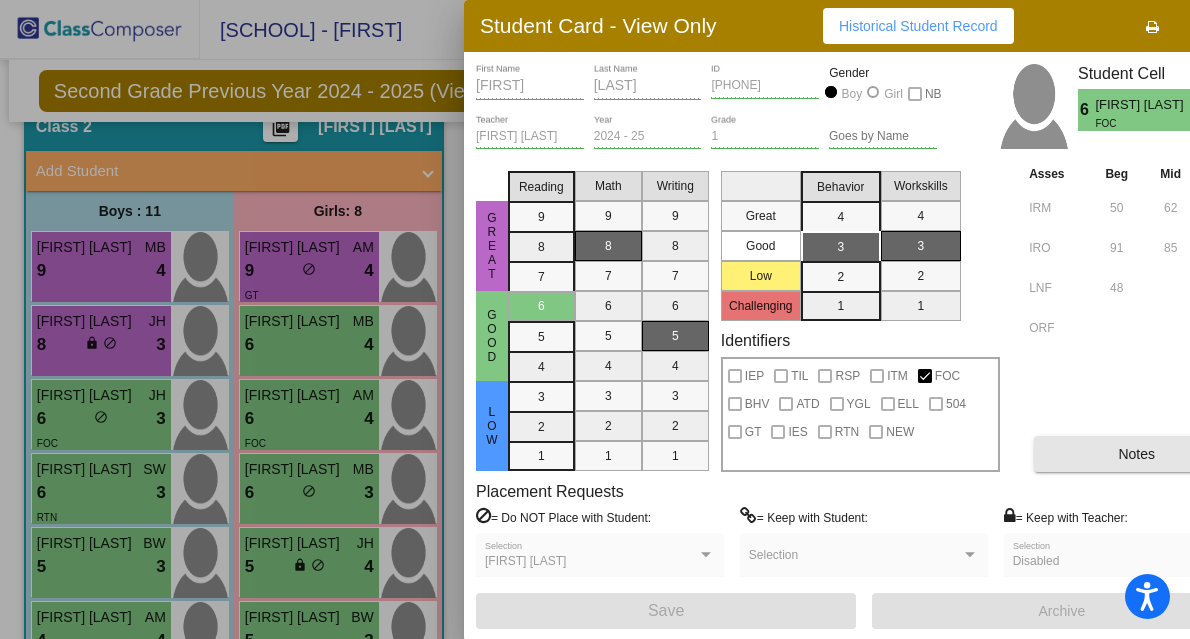 click on "Notes" at bounding box center (1136, 454) 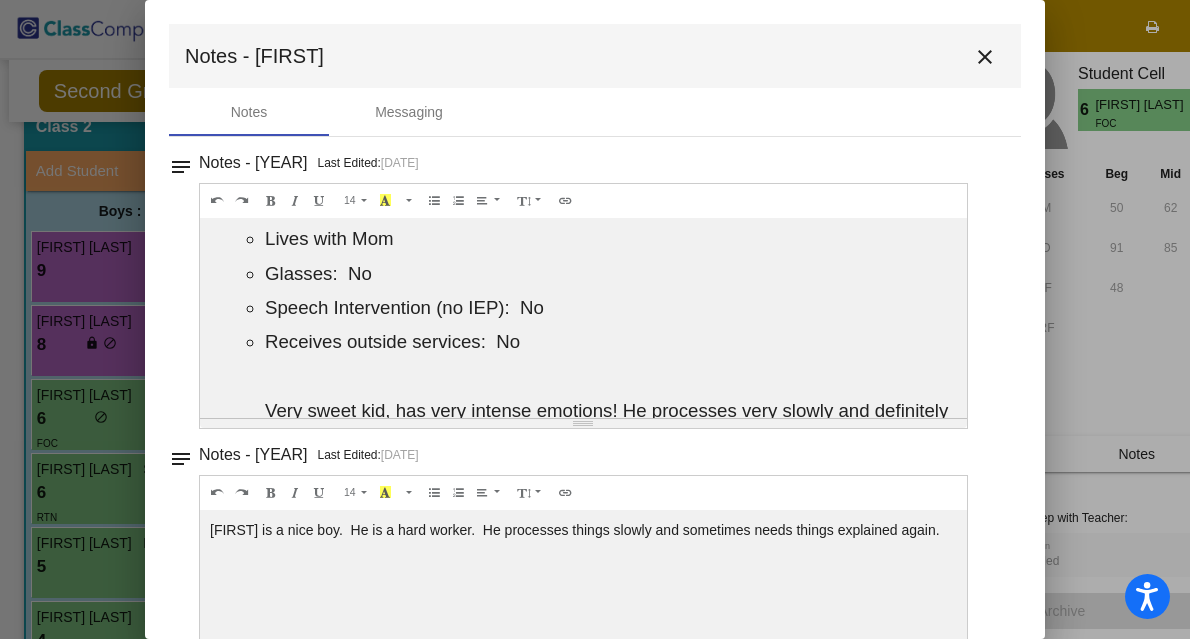 scroll, scrollTop: 71, scrollLeft: 0, axis: vertical 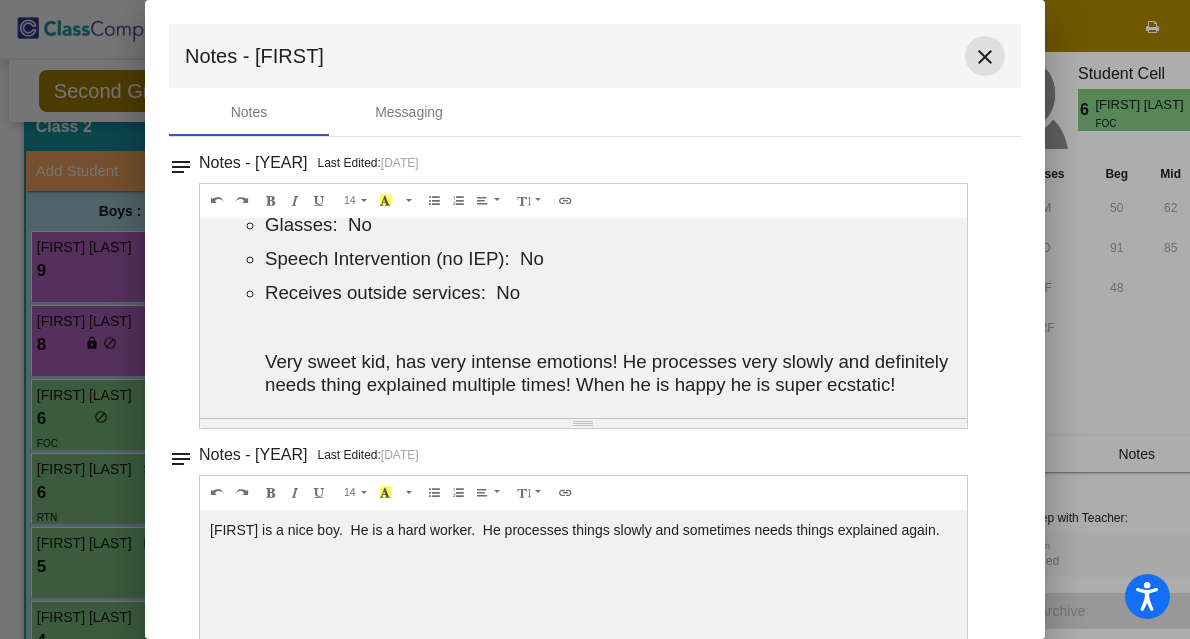click on "close" at bounding box center (985, 57) 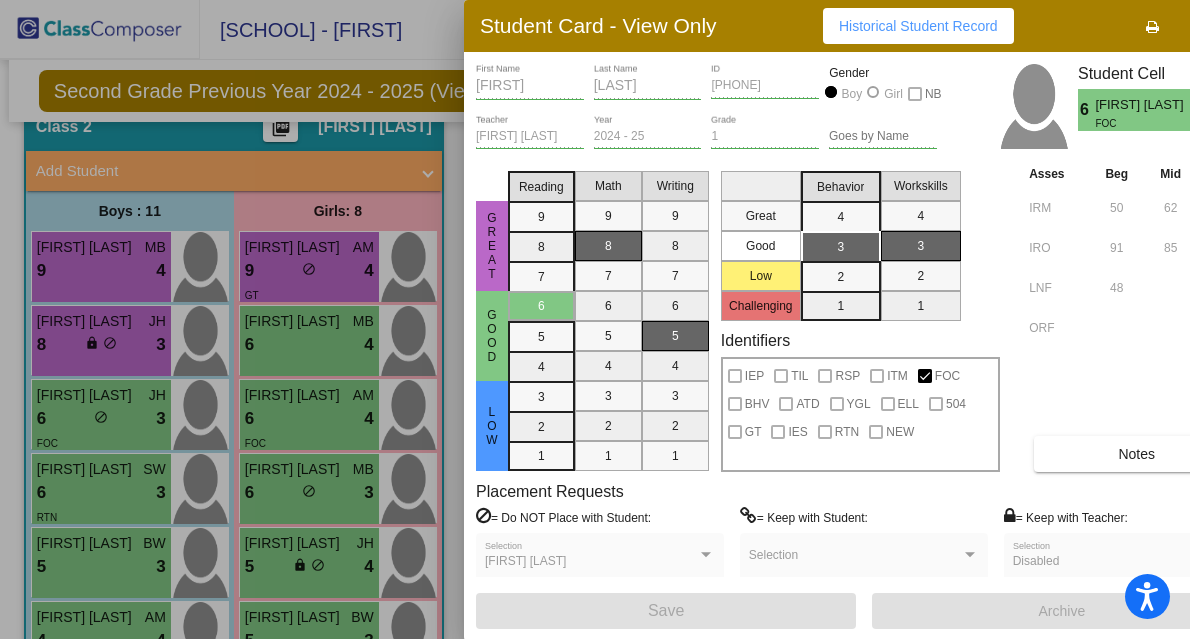 click at bounding box center [595, 319] 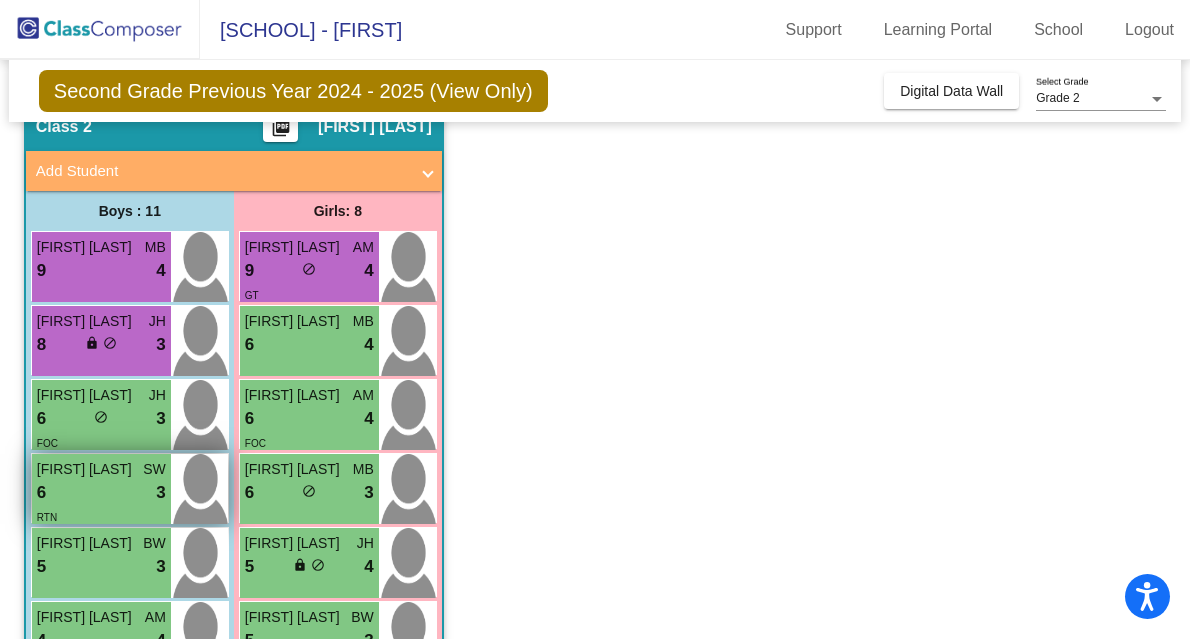click on "6 lock do_not_disturb_alt 3" at bounding box center (101, 493) 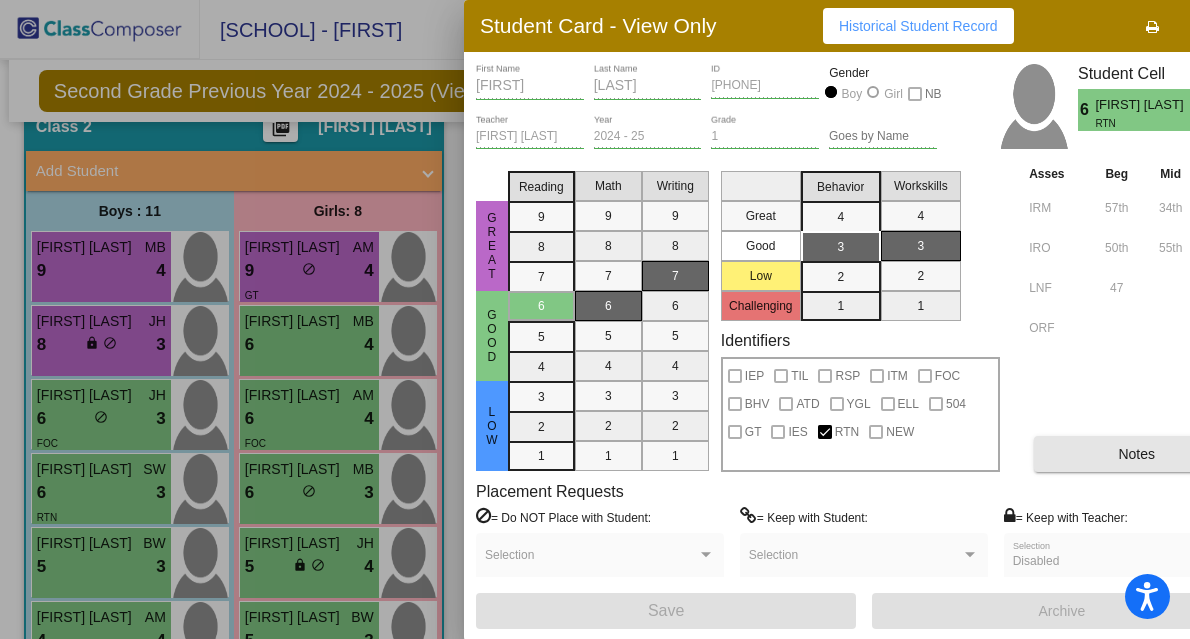 click on "Notes" at bounding box center [1136, 454] 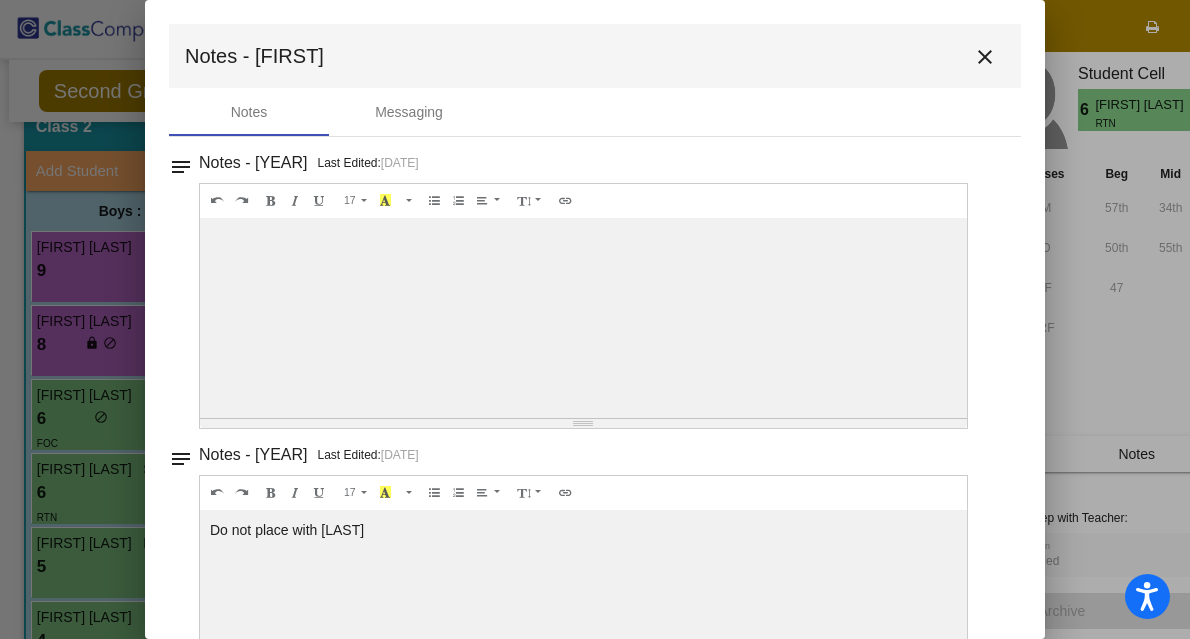 scroll, scrollTop: 0, scrollLeft: 0, axis: both 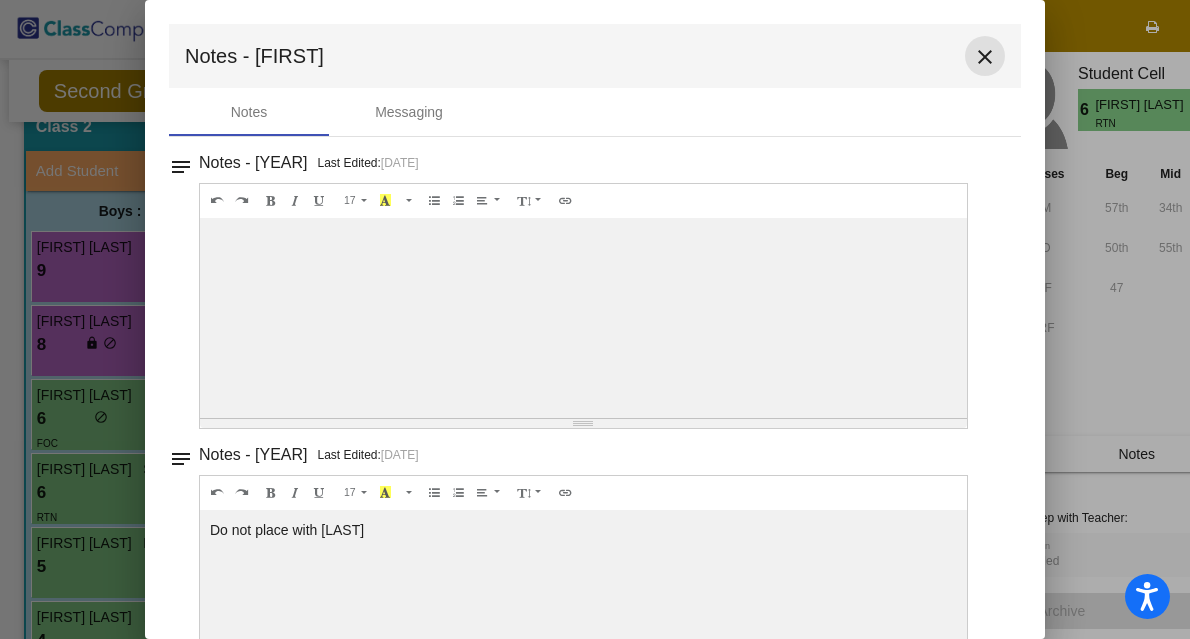 click on "close" at bounding box center (985, 57) 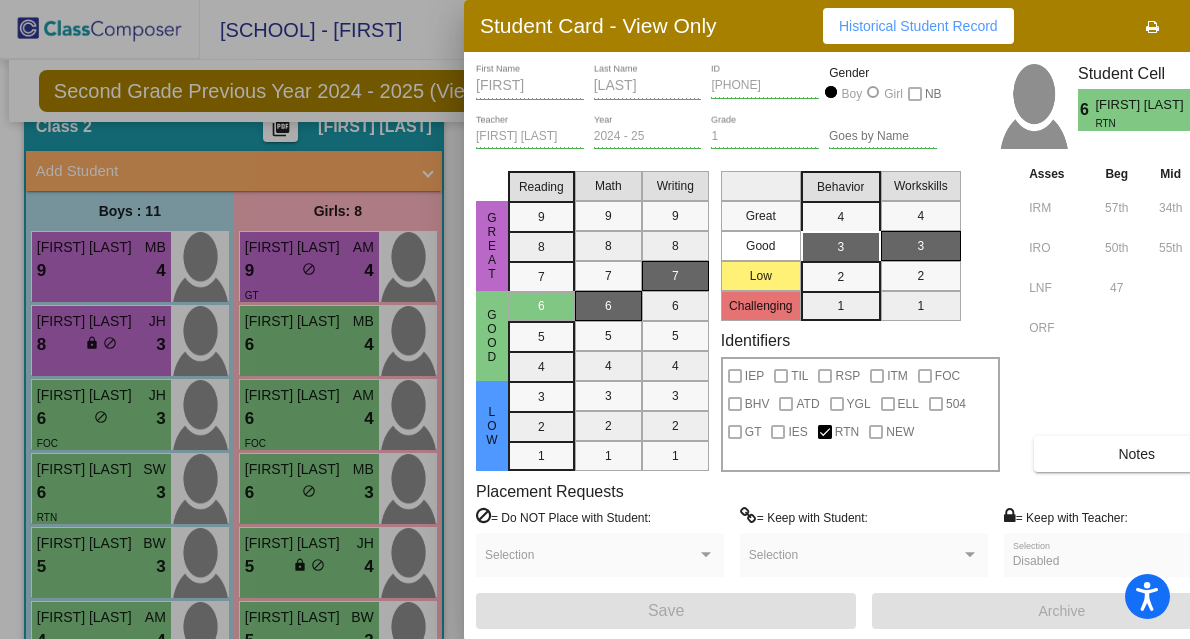 click at bounding box center [595, 319] 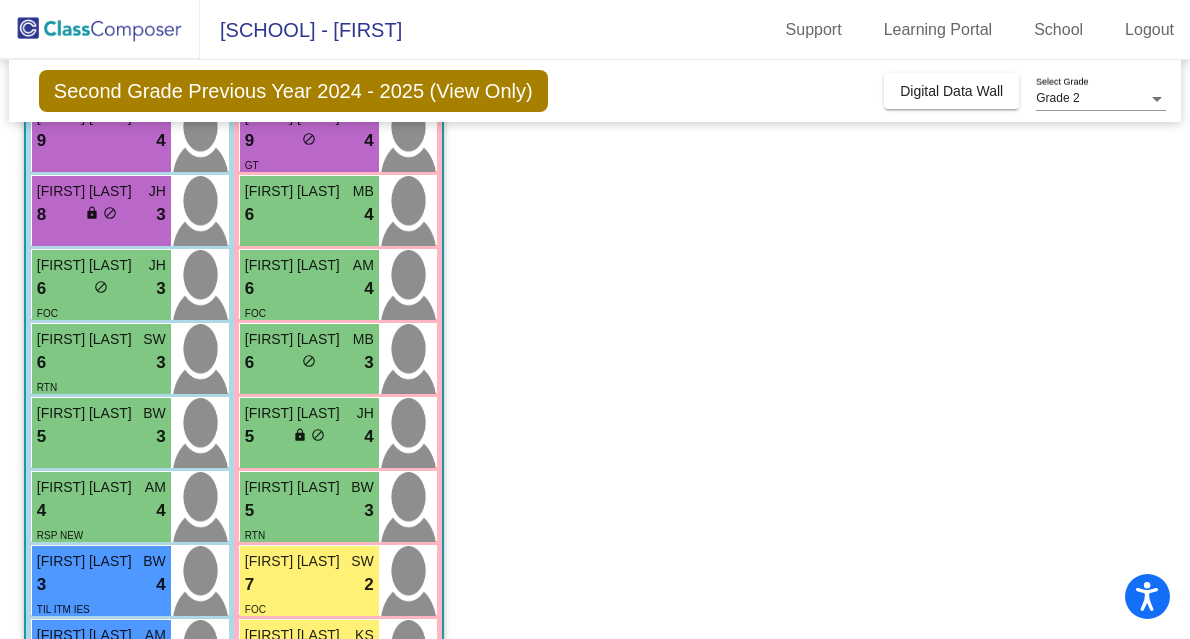 scroll, scrollTop: 313, scrollLeft: 0, axis: vertical 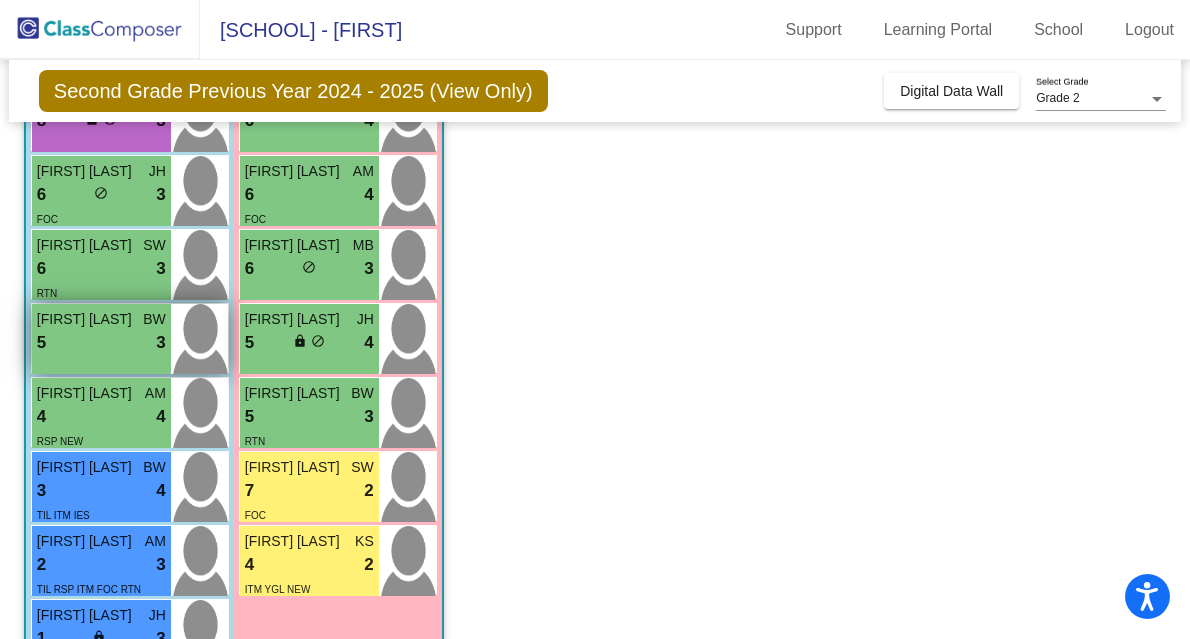 click on "5 lock do_not_disturb_alt 3" at bounding box center (101, 343) 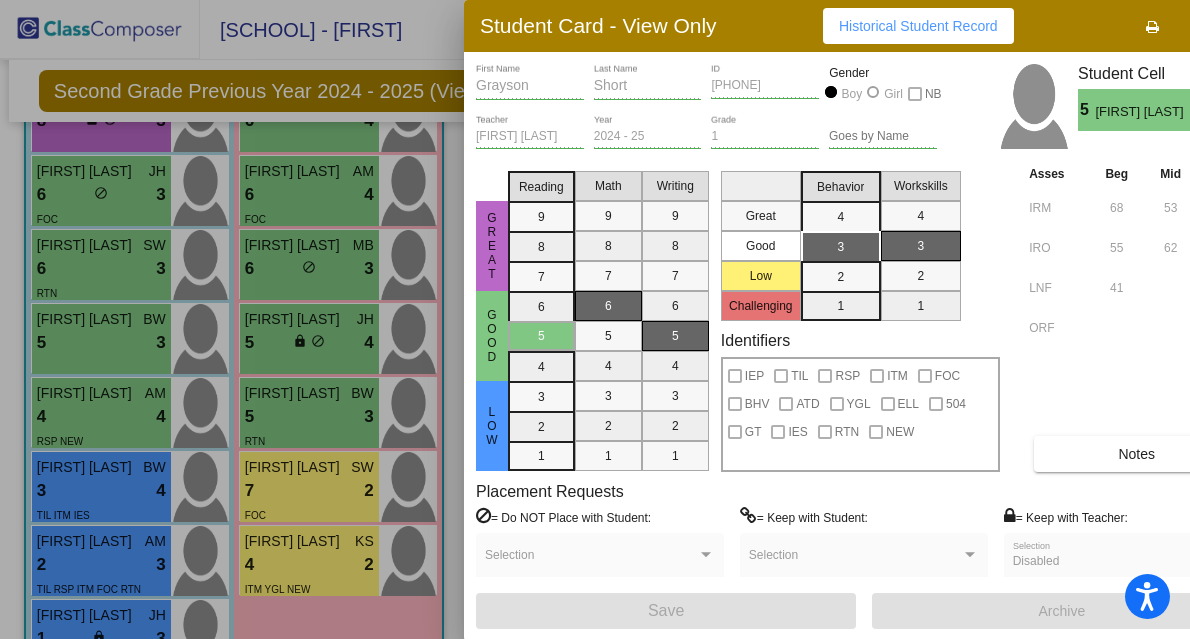 click on "Notes" at bounding box center (1136, 454) 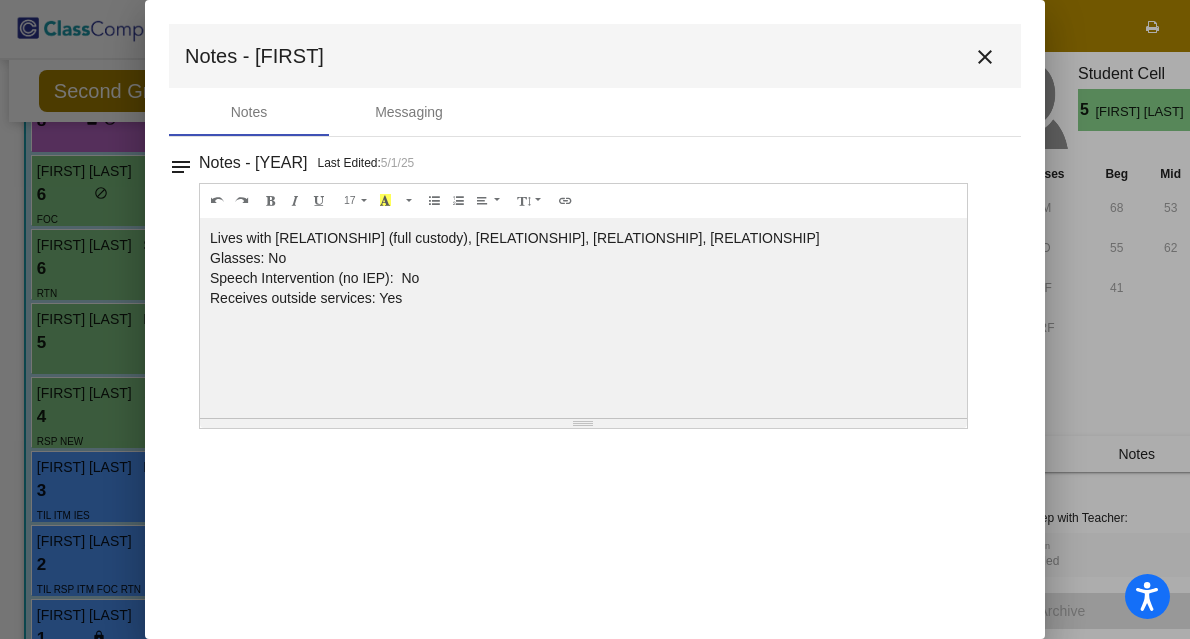 click on "close" at bounding box center (985, 57) 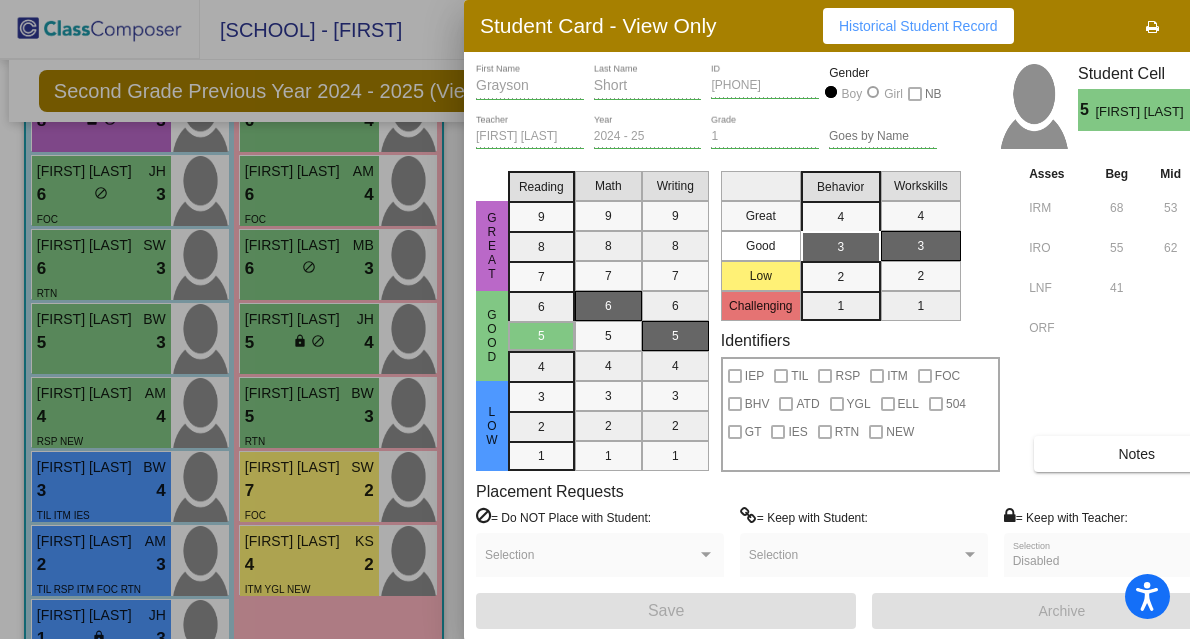 click at bounding box center [595, 319] 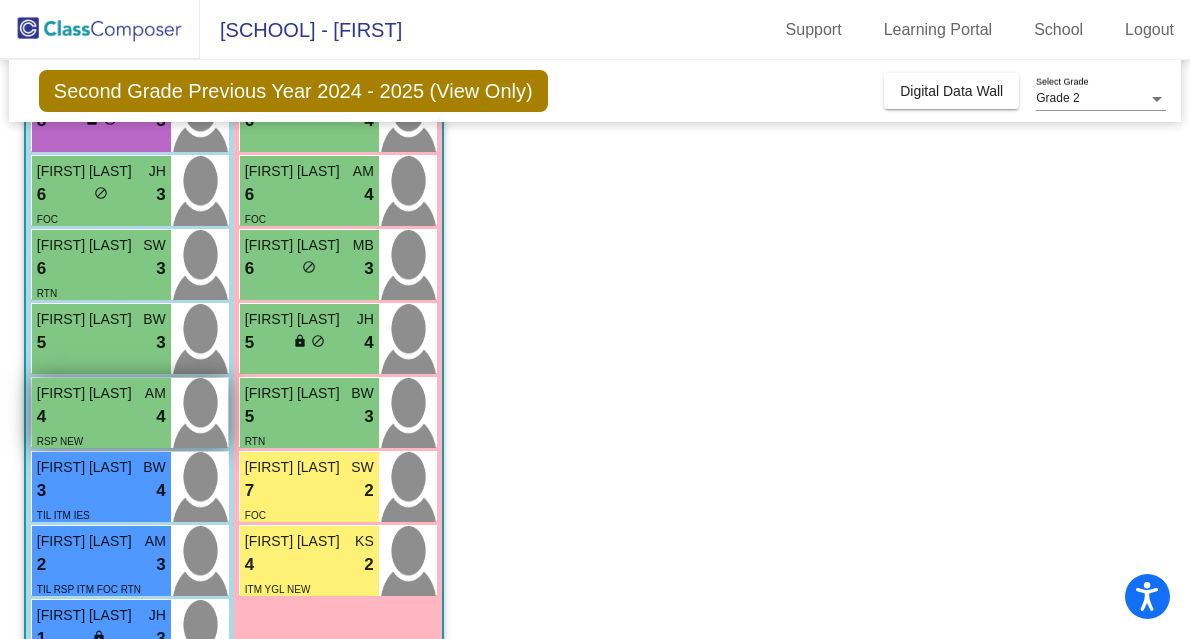click on "4 lock do_not_disturb_alt 4" at bounding box center [101, 417] 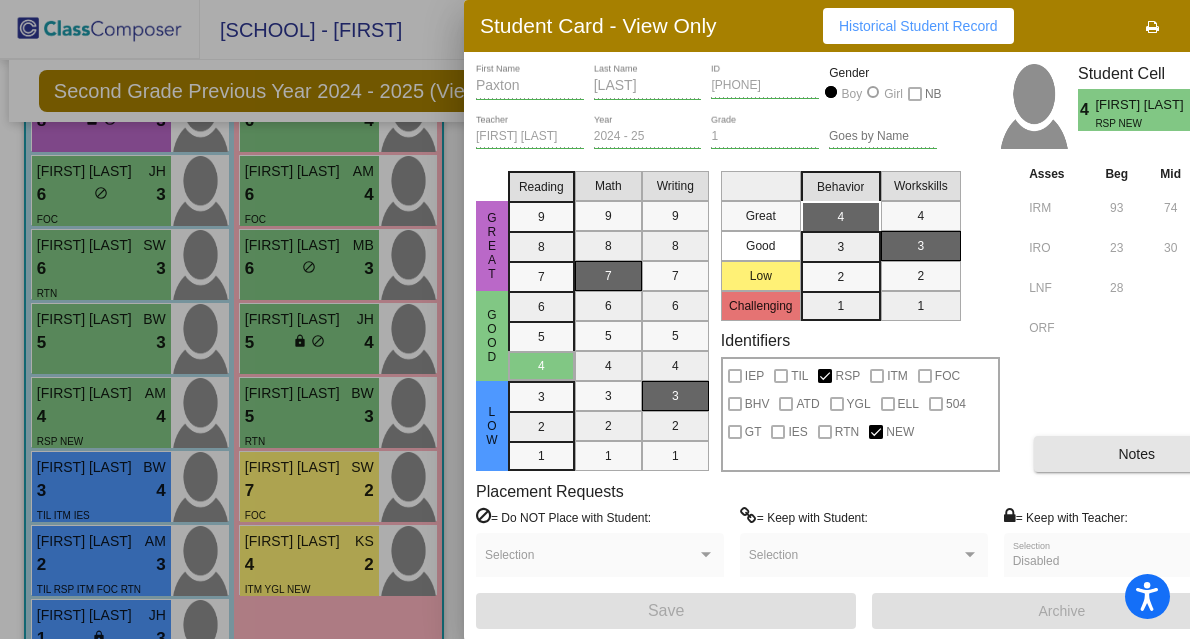 click on "Notes" at bounding box center [1136, 454] 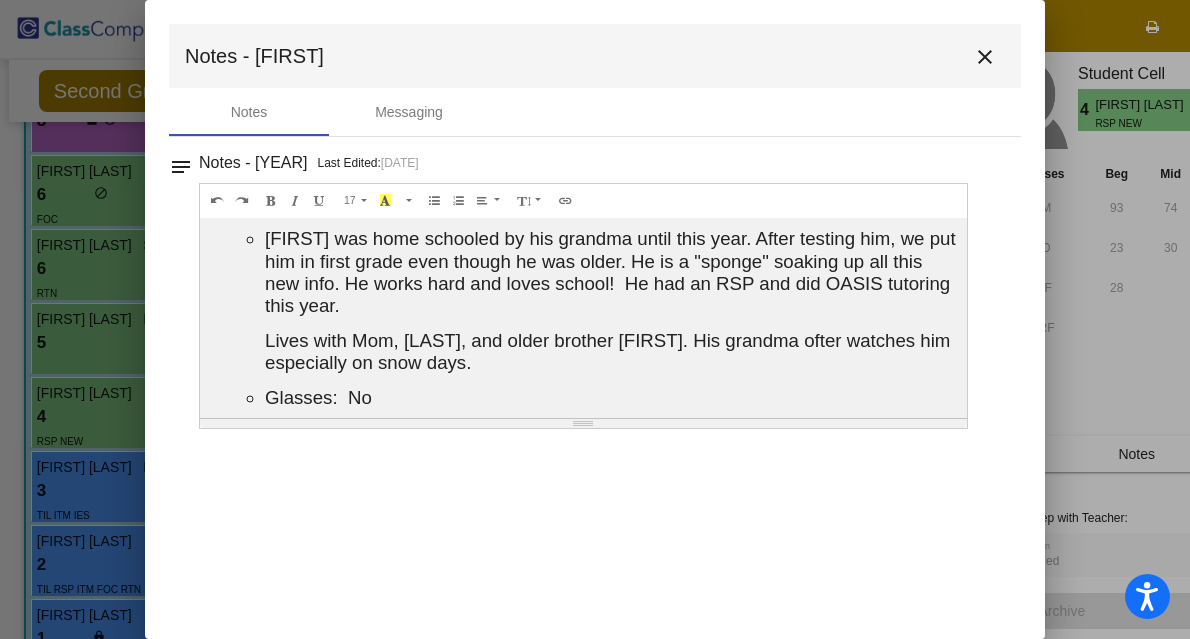 scroll, scrollTop: 0, scrollLeft: 0, axis: both 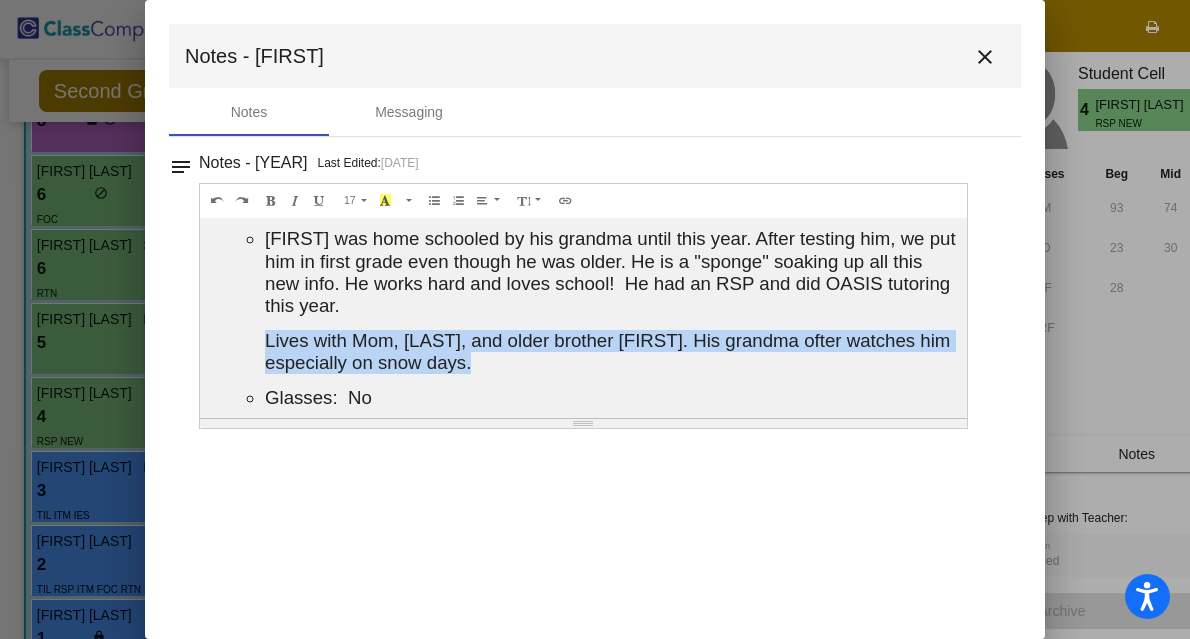 drag, startPoint x: 955, startPoint y: 310, endPoint x: 956, endPoint y: 363, distance: 53.009434 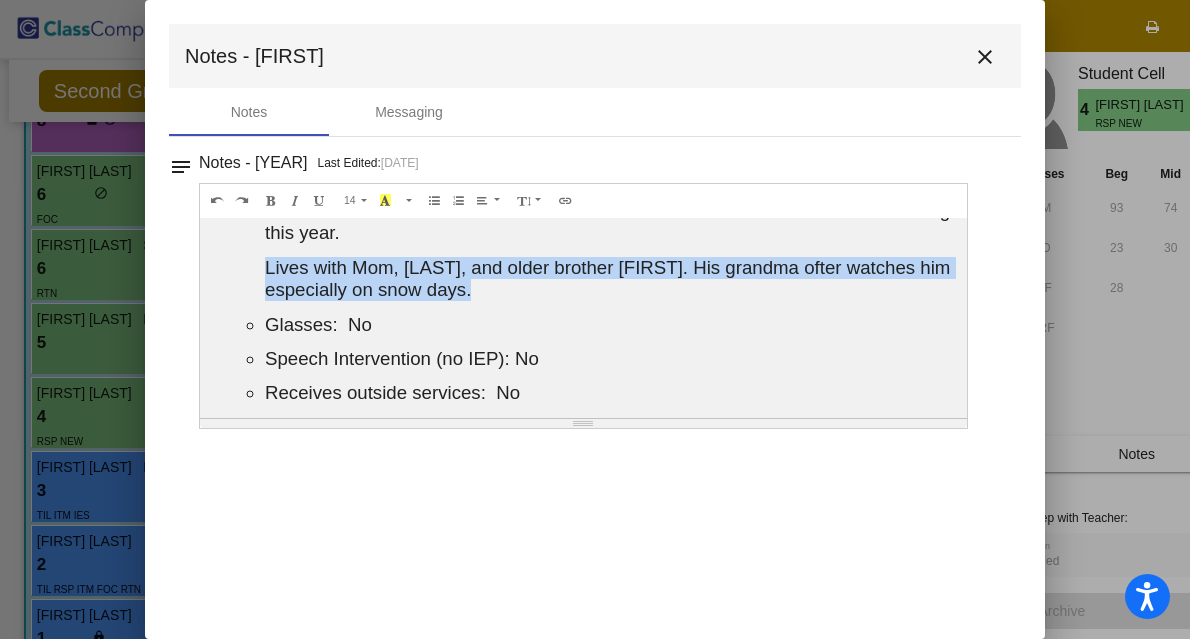 scroll, scrollTop: 81, scrollLeft: 0, axis: vertical 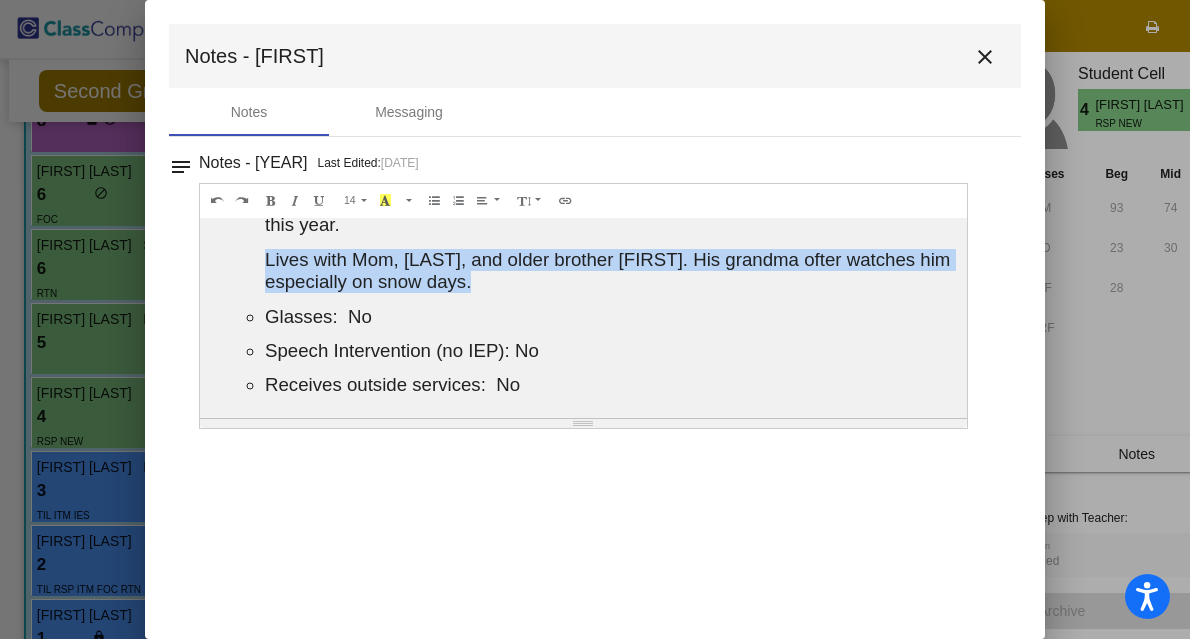click on "close" at bounding box center (985, 57) 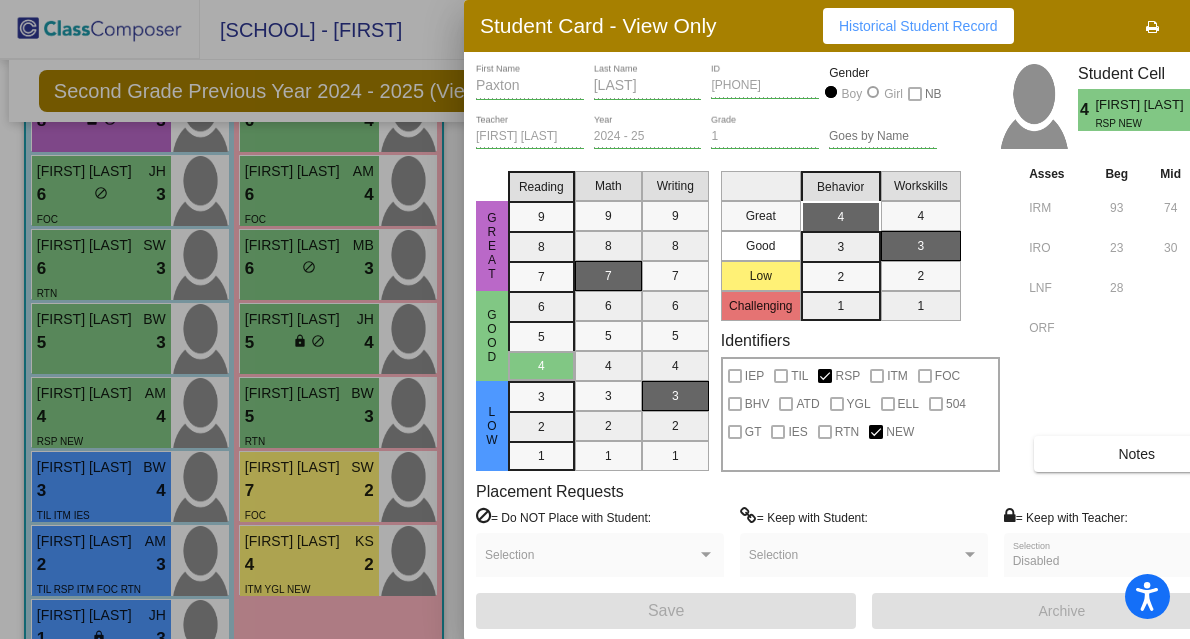 click at bounding box center (595, 319) 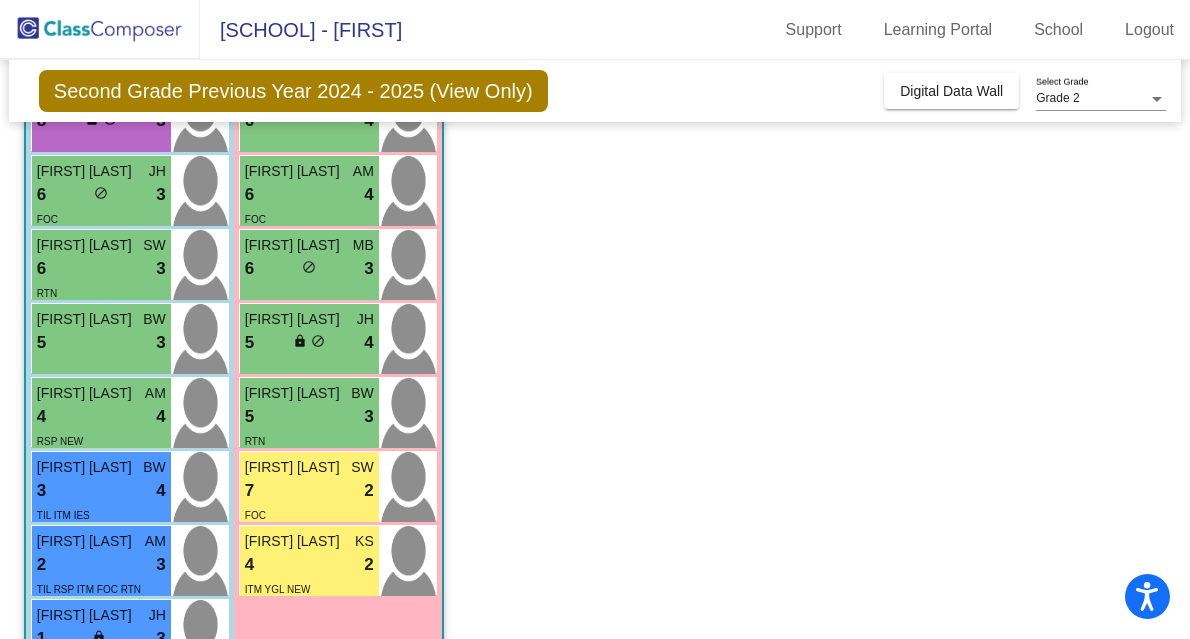 click on "3 lock do_not_disturb_alt 4" at bounding box center (101, 491) 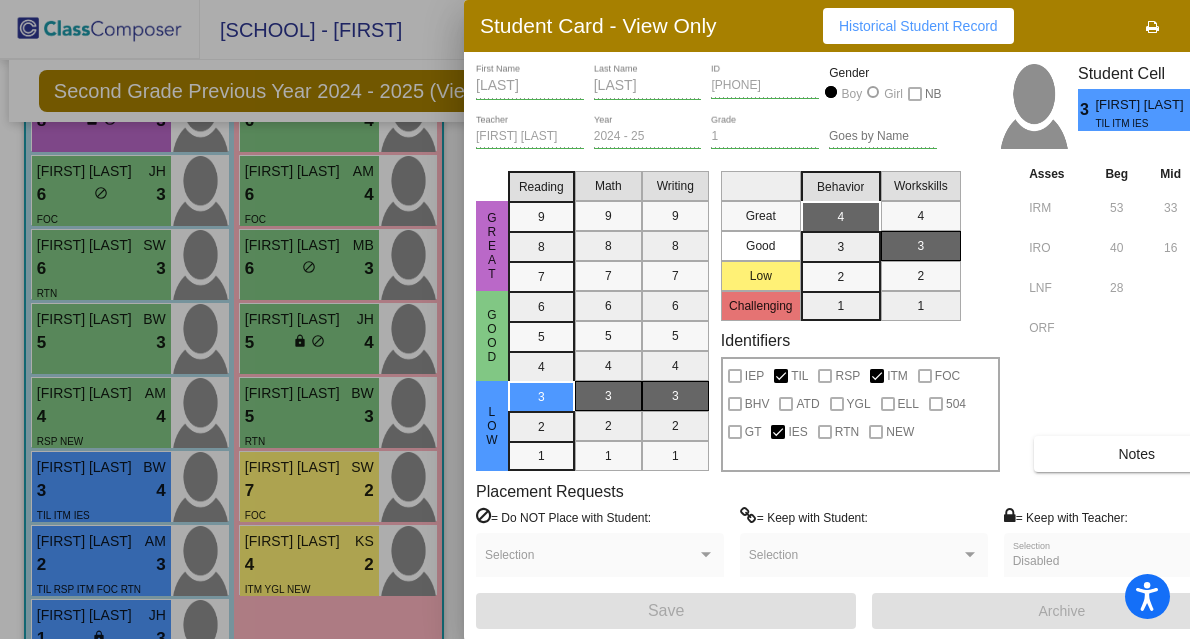 click on "Notes" at bounding box center (1136, 454) 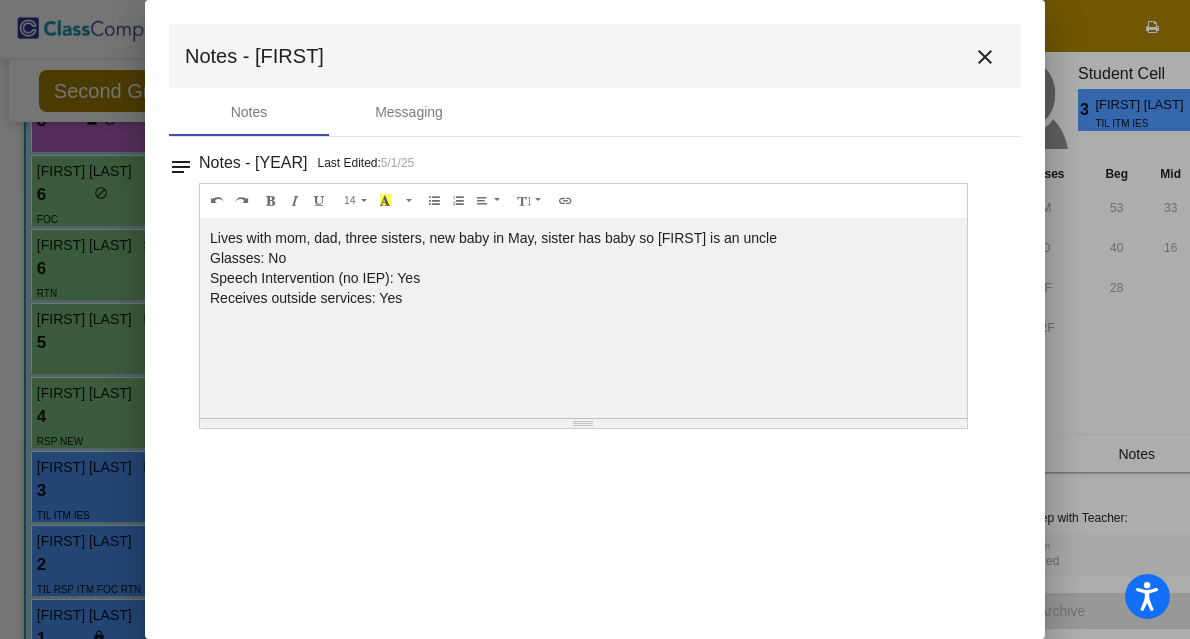 scroll, scrollTop: 0, scrollLeft: 0, axis: both 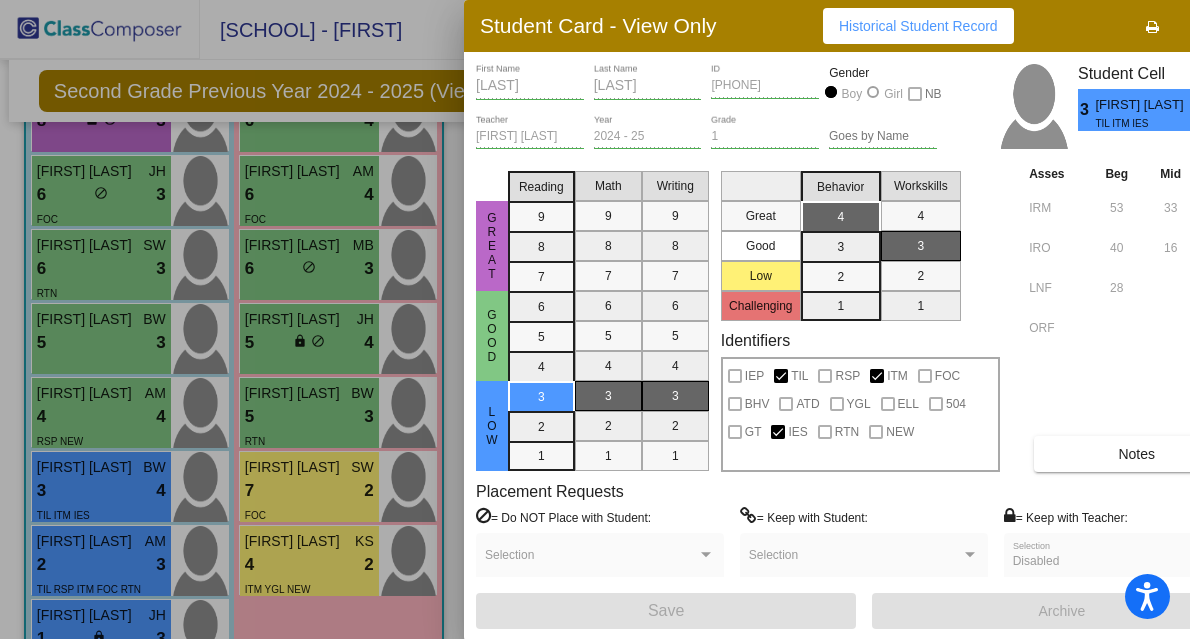 click at bounding box center [595, 319] 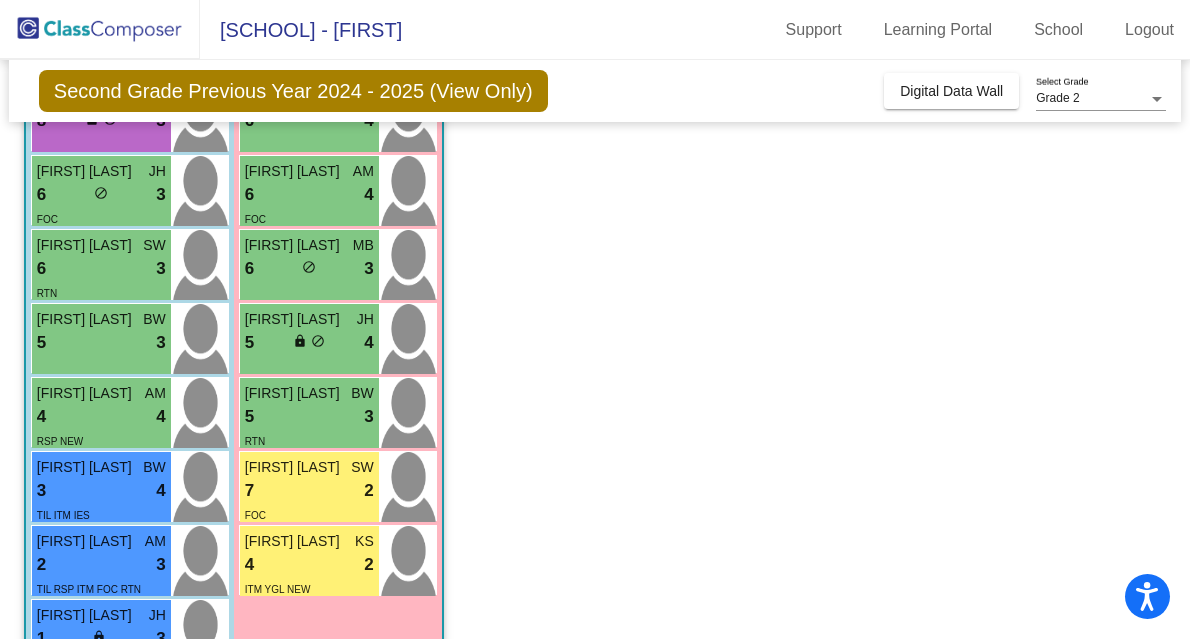 click on "2 lock do_not_disturb_alt 3" at bounding box center (101, 565) 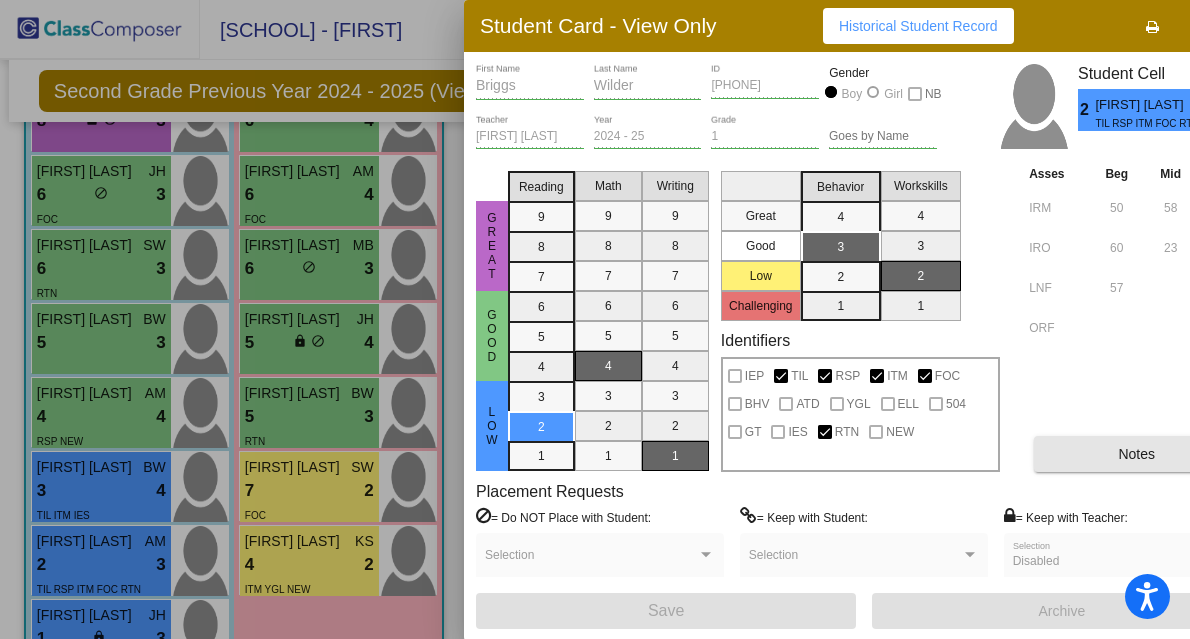 click on "Notes" at bounding box center (1136, 454) 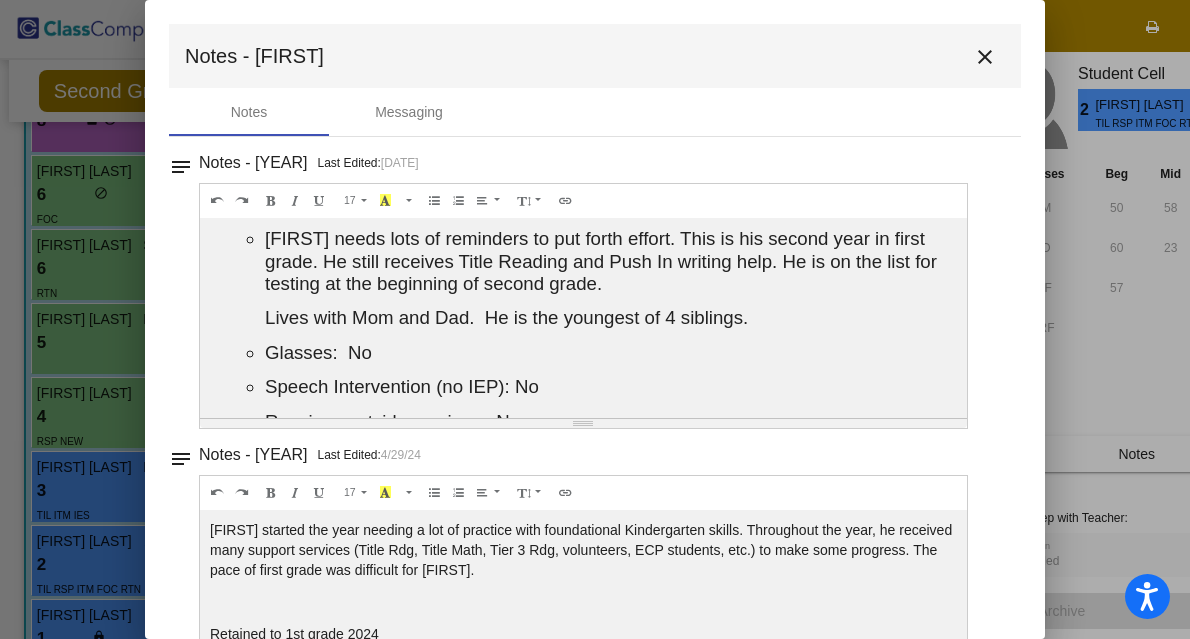 scroll, scrollTop: 0, scrollLeft: 0, axis: both 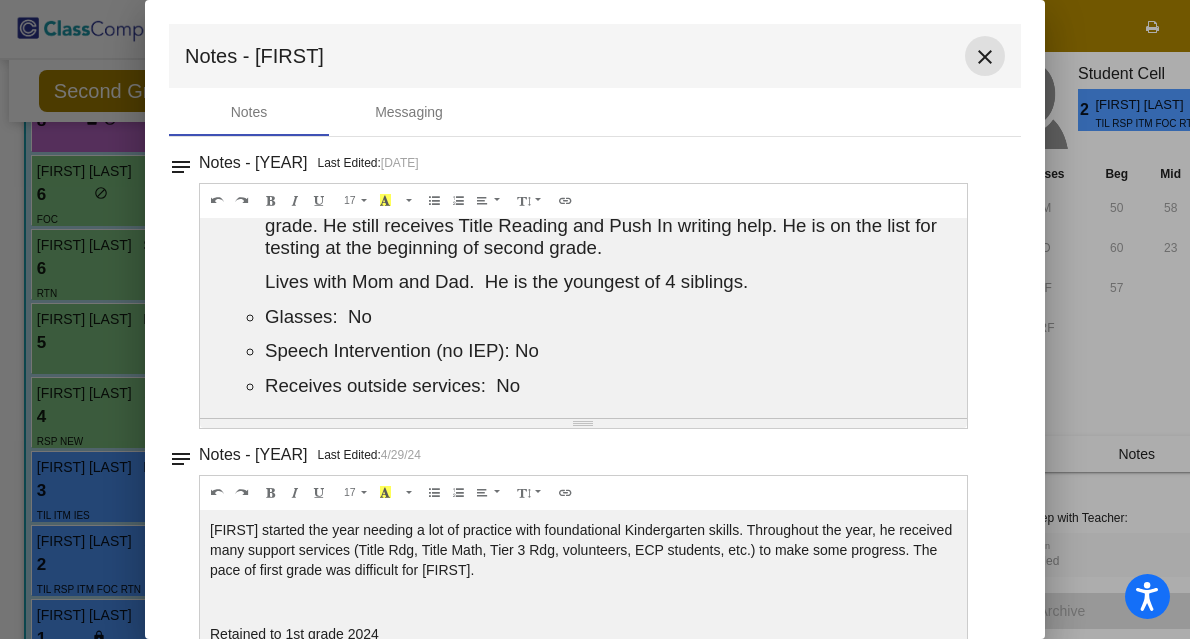 click on "close" at bounding box center [985, 57] 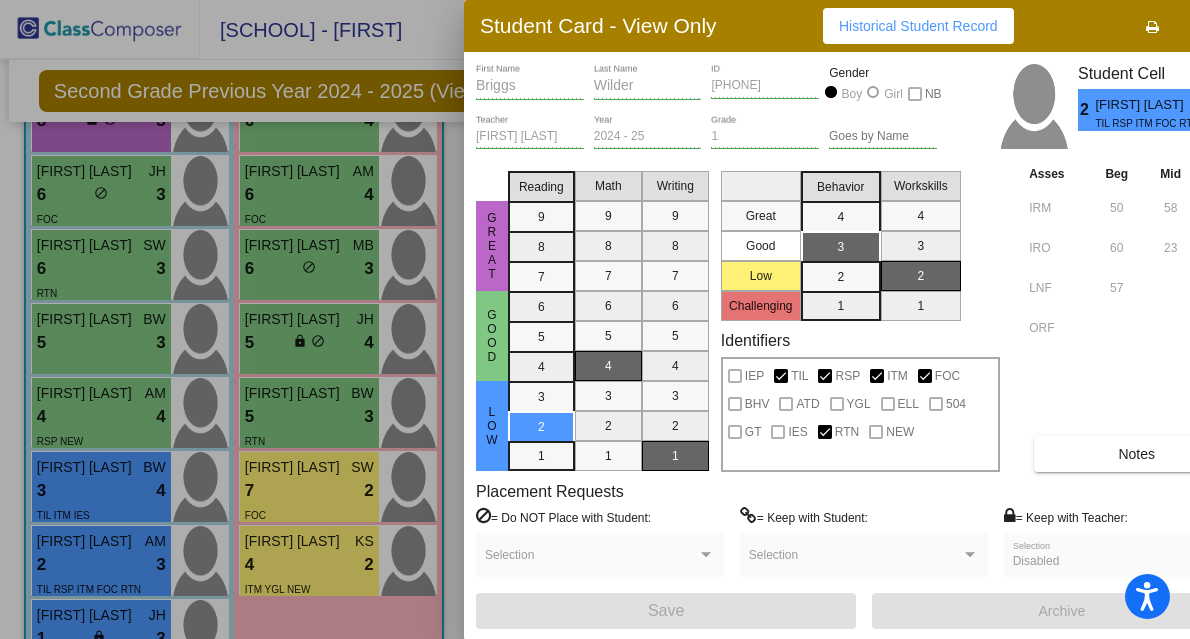 scroll, scrollTop: 0, scrollLeft: 0, axis: both 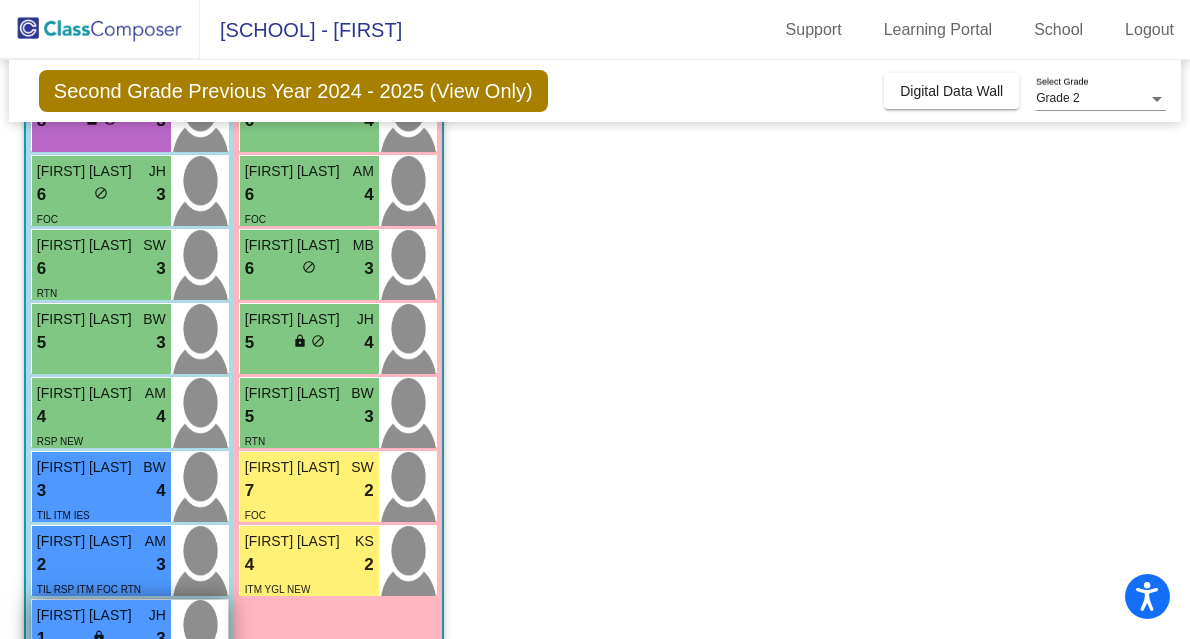 click on "1 lock do_not_disturb_alt 3" at bounding box center (101, 639) 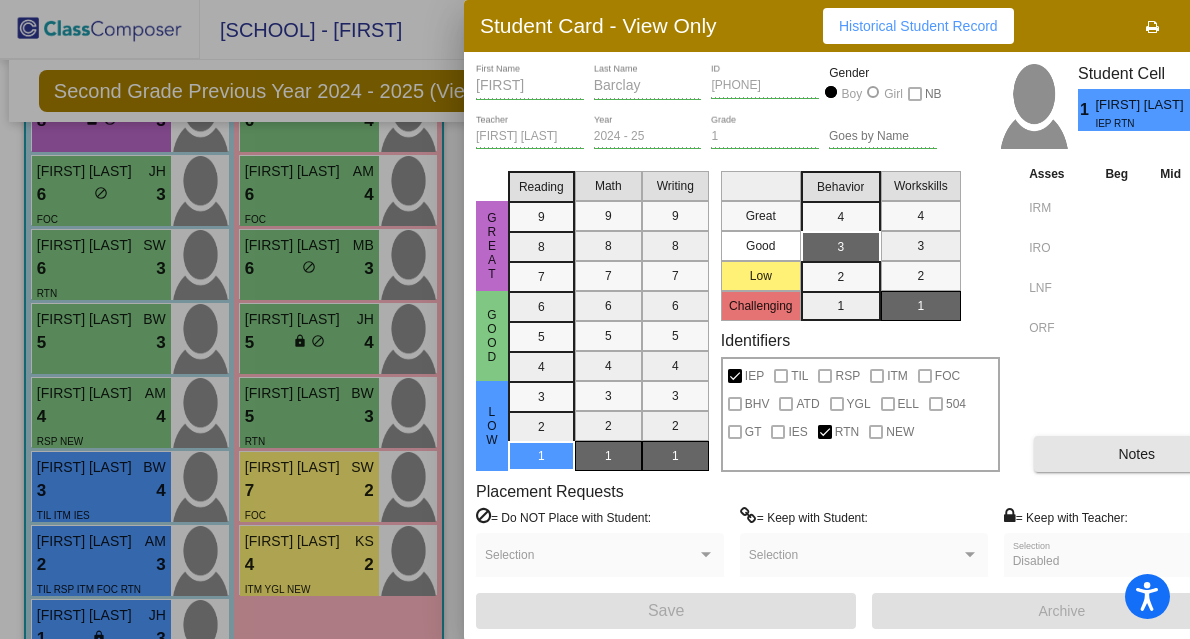 click on "Notes" at bounding box center (1136, 454) 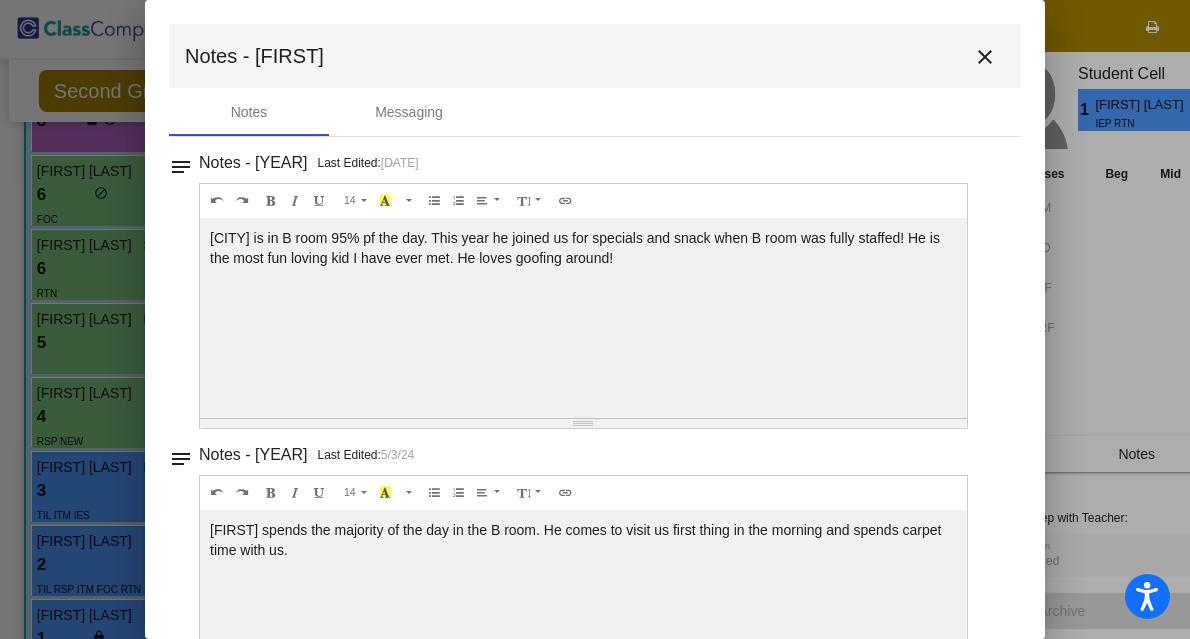 click on "close" at bounding box center [985, 57] 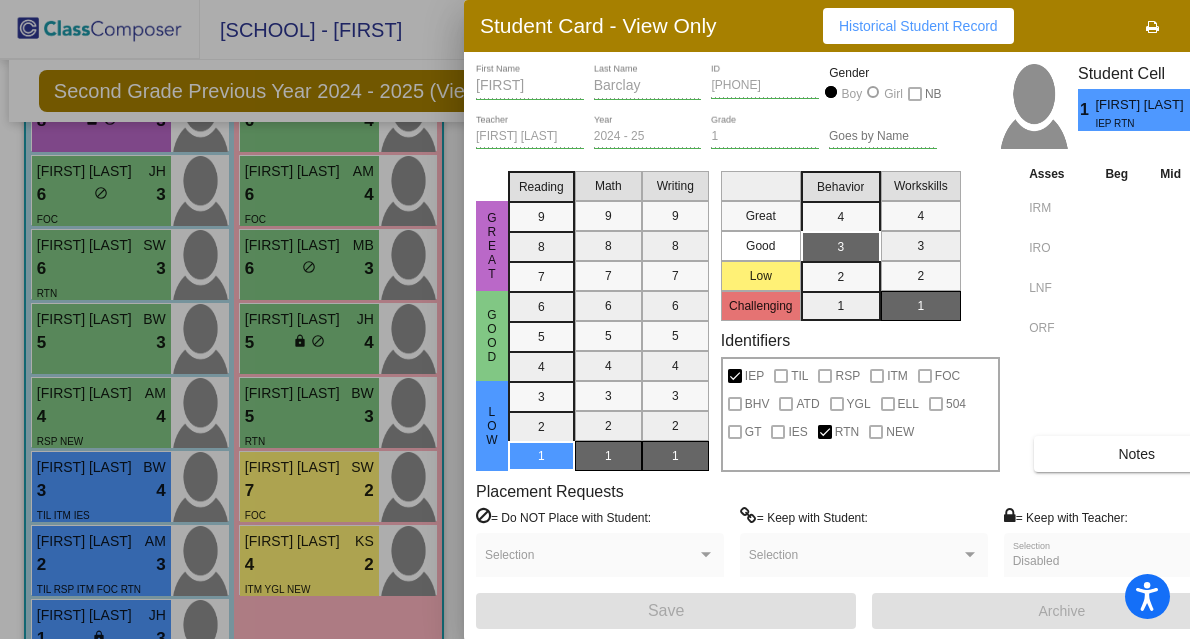 scroll, scrollTop: 0, scrollLeft: 0, axis: both 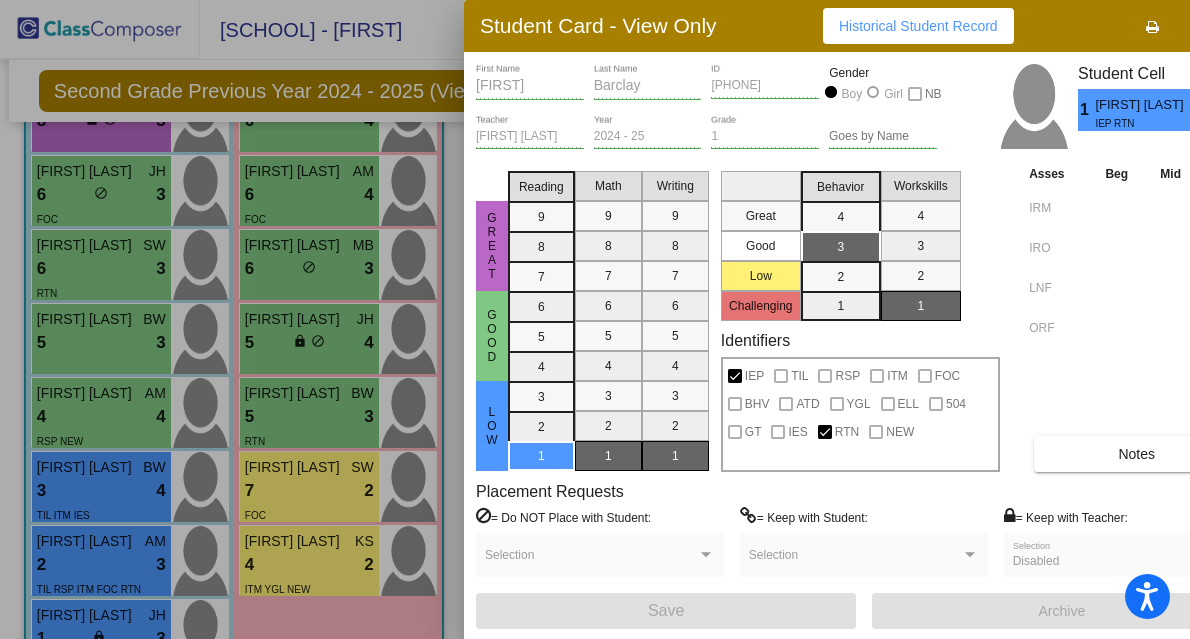 click at bounding box center (595, 319) 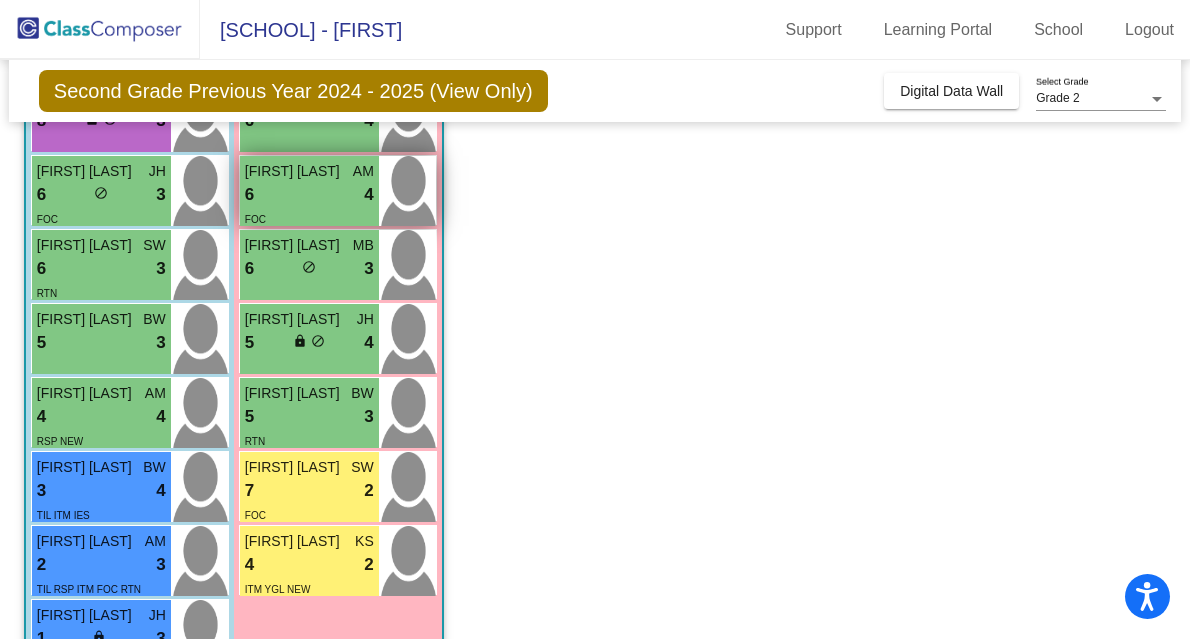 scroll, scrollTop: 0, scrollLeft: 0, axis: both 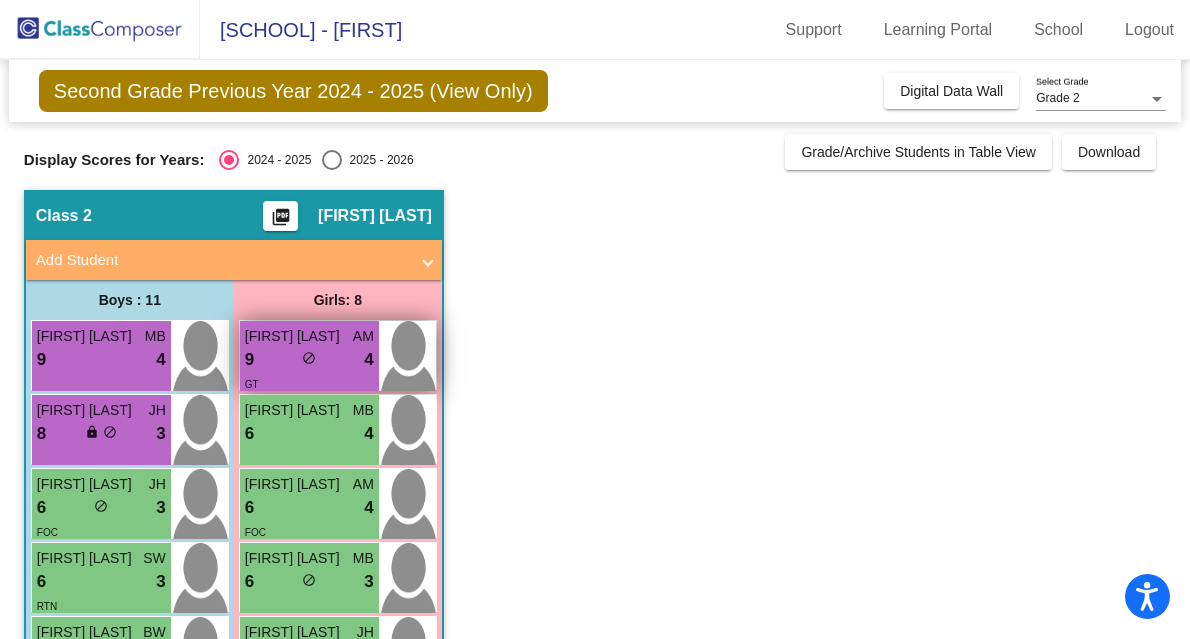 click on "9 lock do_not_disturb_alt 4" at bounding box center [309, 360] 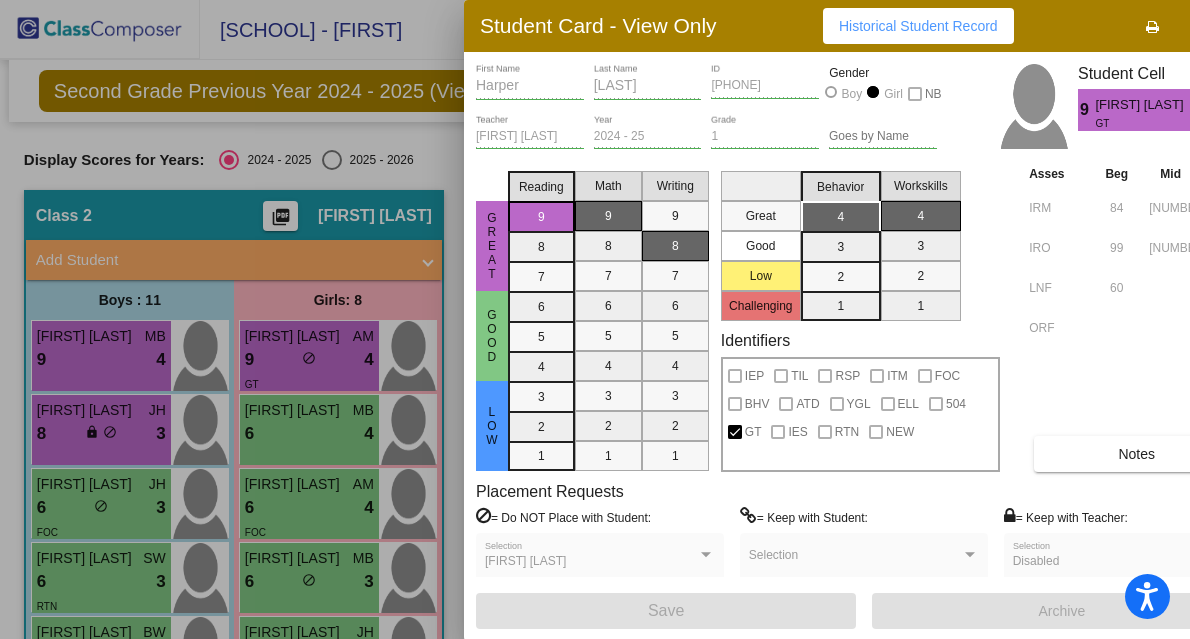 click on "Notes" at bounding box center [1136, 454] 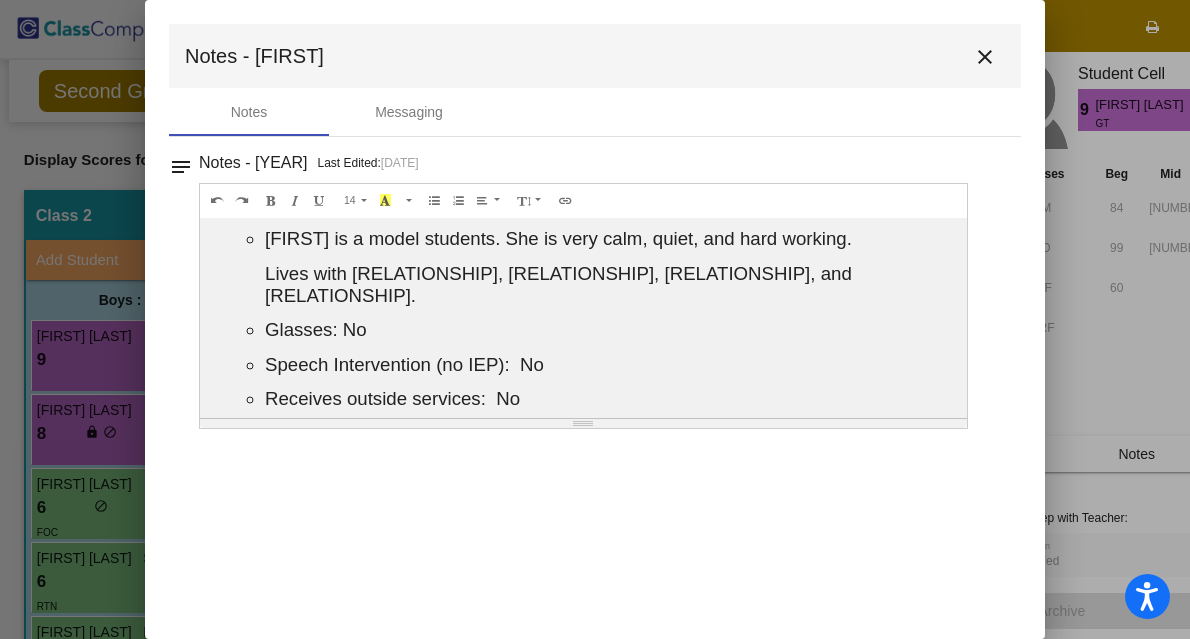 click on "close" at bounding box center (985, 56) 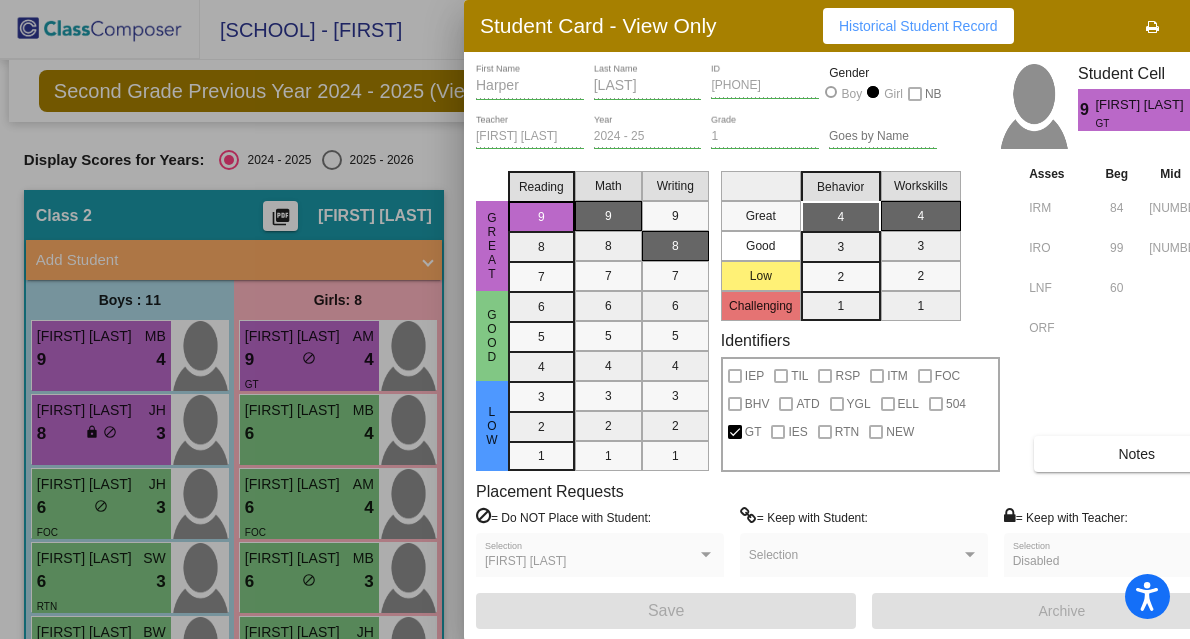 click at bounding box center [595, 319] 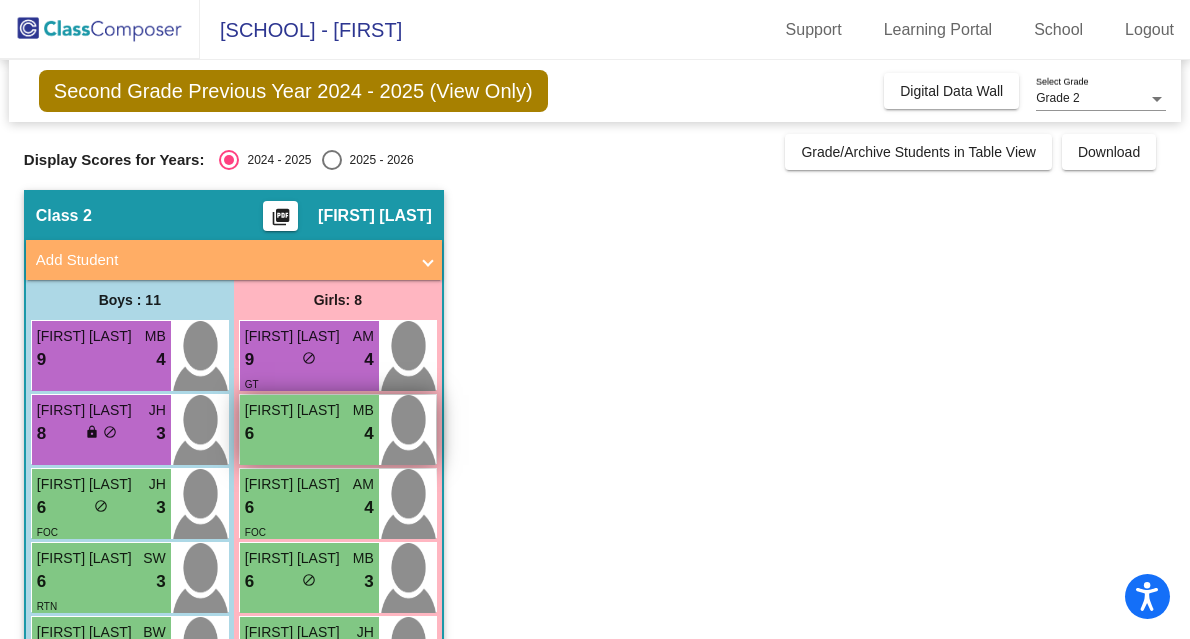 click on "[FIRST] [LAST] MB [NUMBER] [LOCK_STATUS] [NUMBER]" at bounding box center (309, 430) 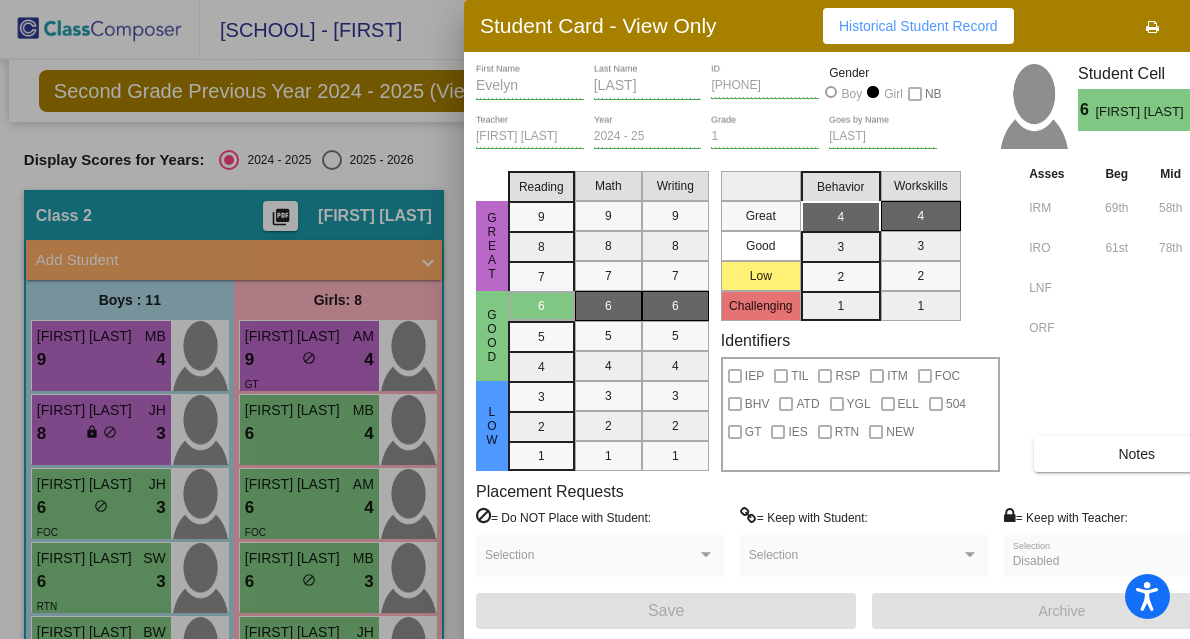 click on "Notes" at bounding box center (1136, 454) 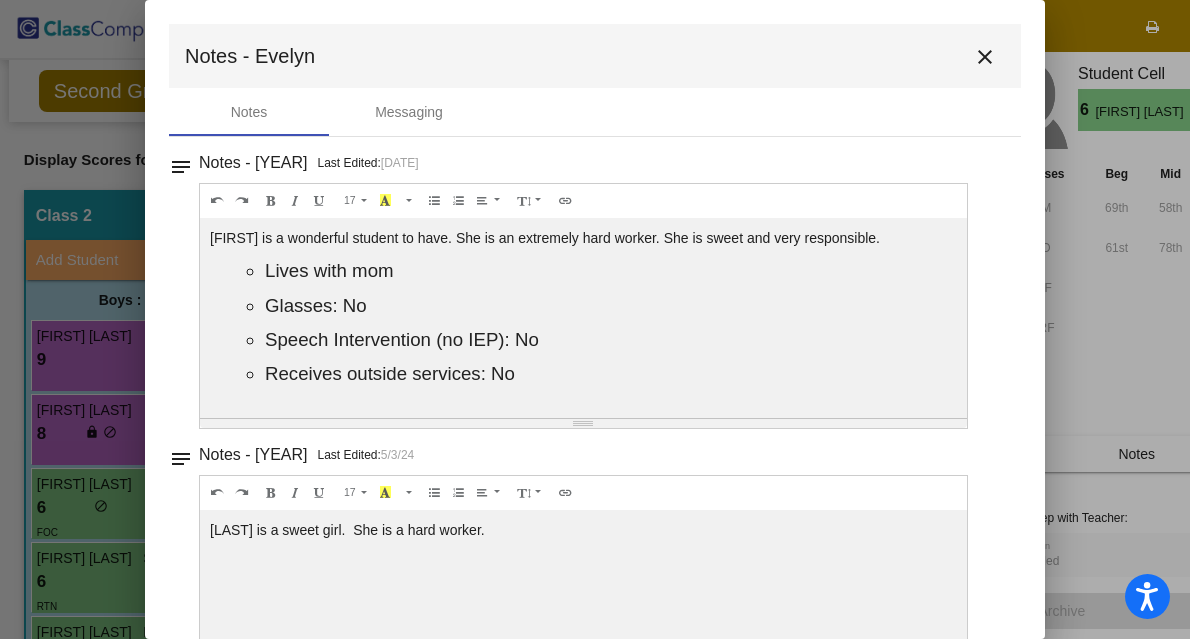 click on "close" at bounding box center [985, 57] 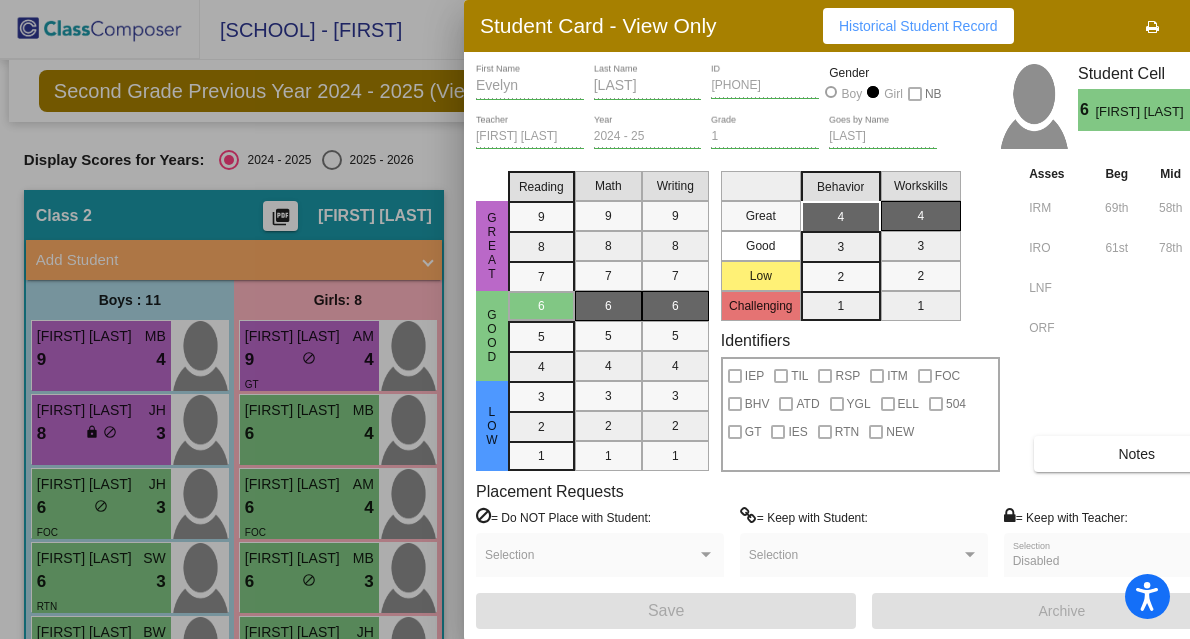 click at bounding box center (595, 319) 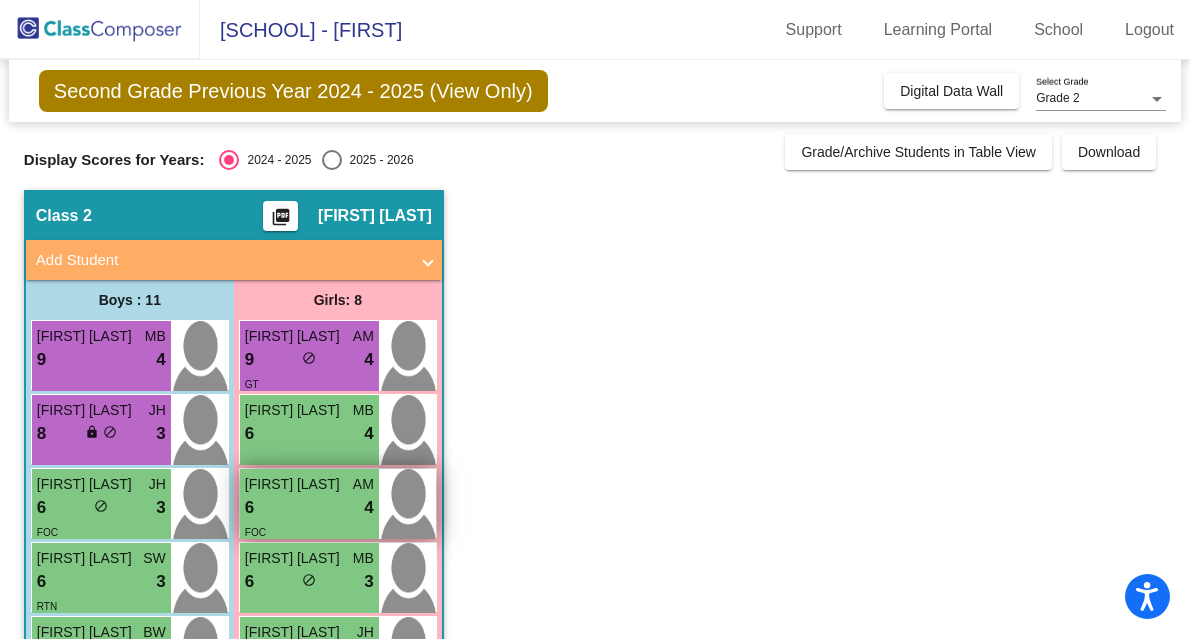 click on "6 lock do_not_disturb_alt 4" at bounding box center (309, 508) 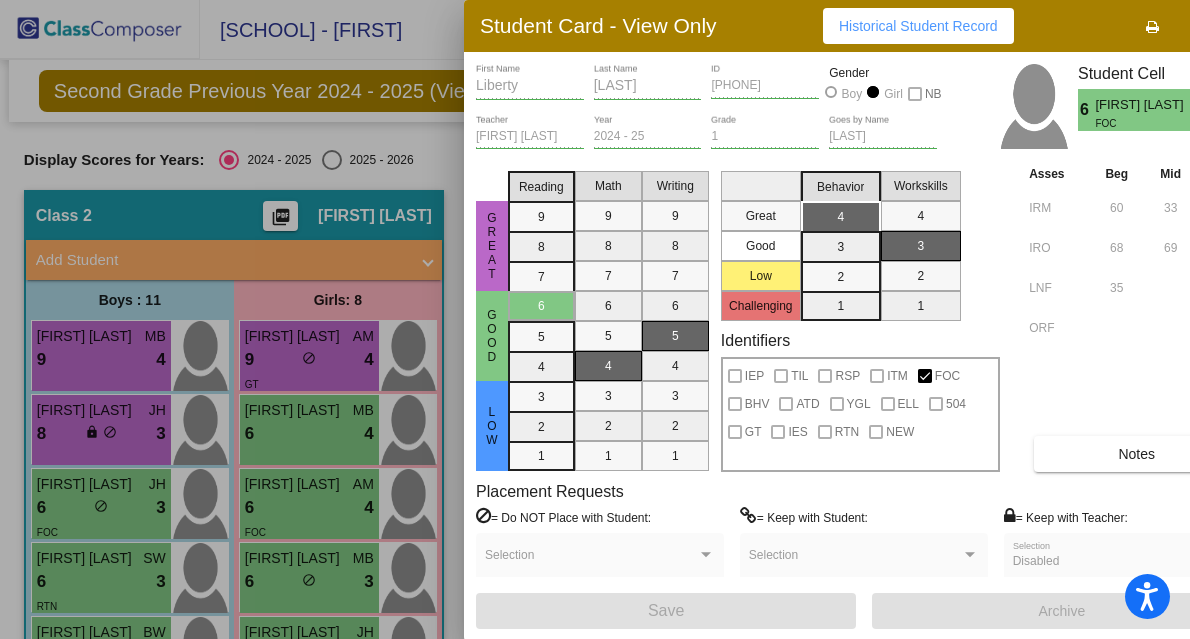 click on "Notes" at bounding box center (1136, 454) 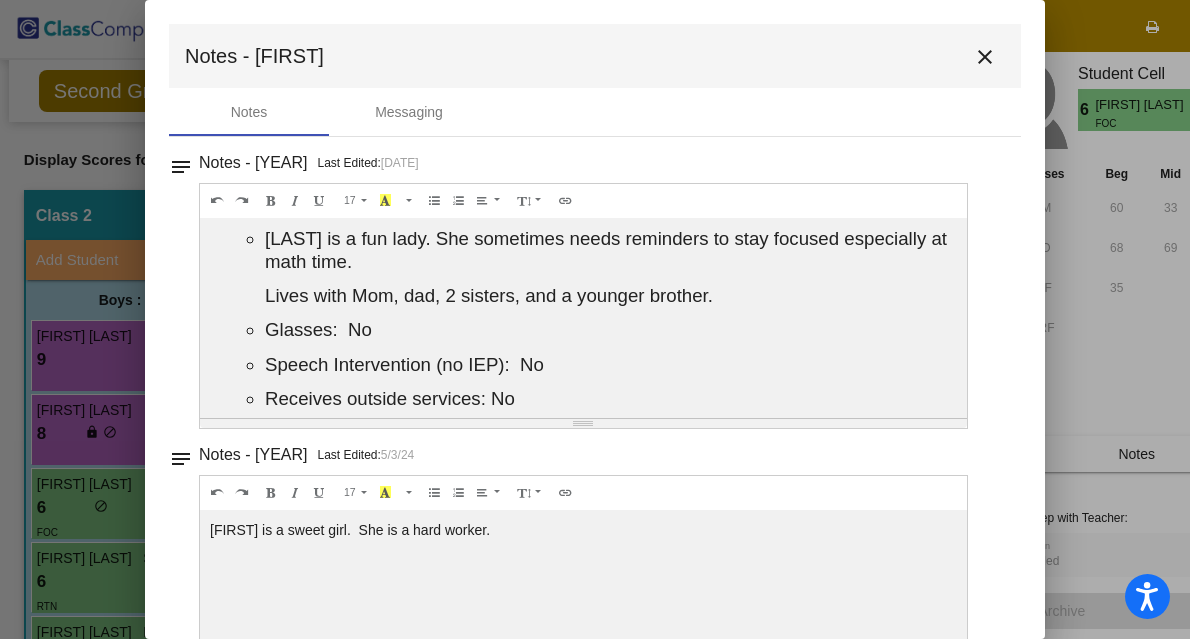 scroll, scrollTop: 14, scrollLeft: 0, axis: vertical 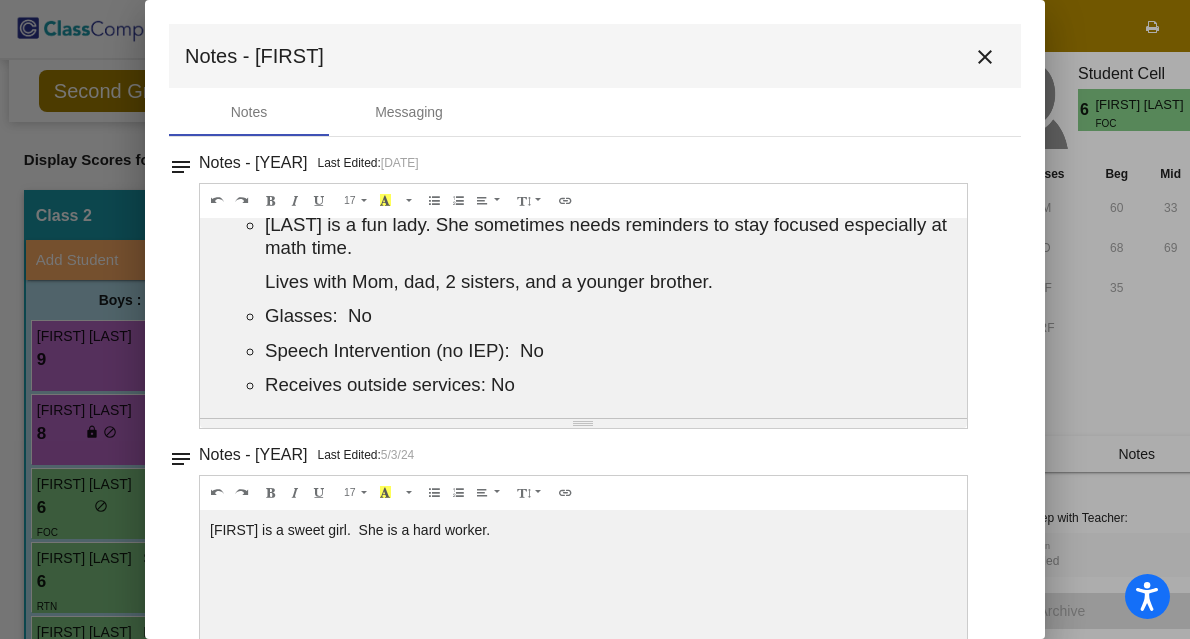 click on "Notes - [FIRST] close" at bounding box center [595, 56] 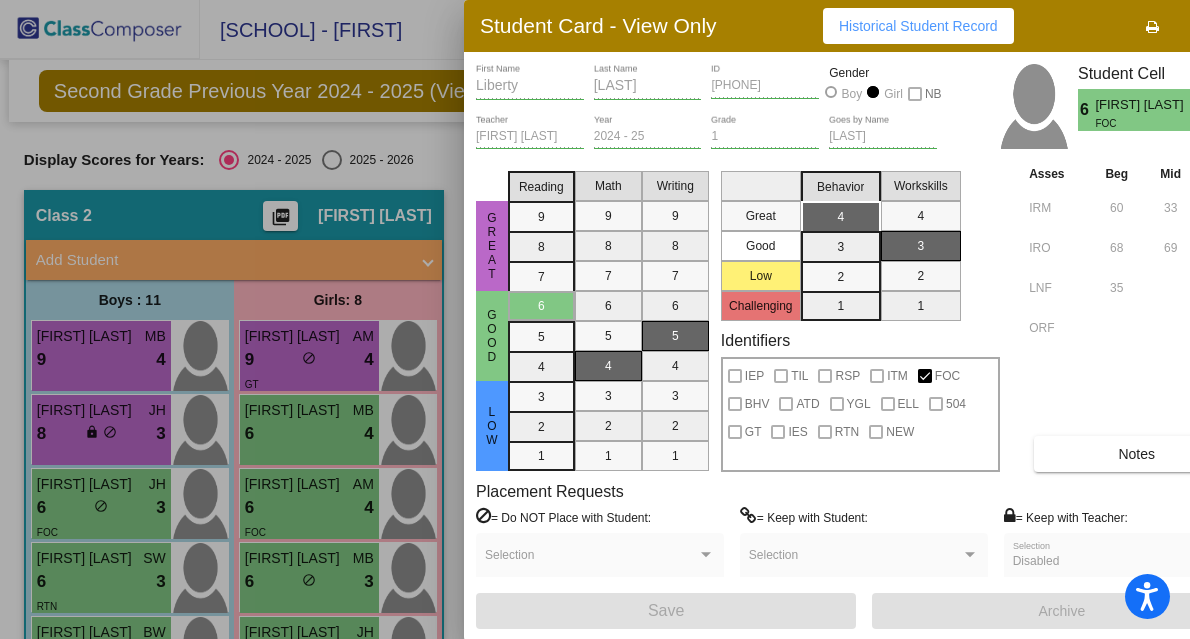 click at bounding box center [595, 319] 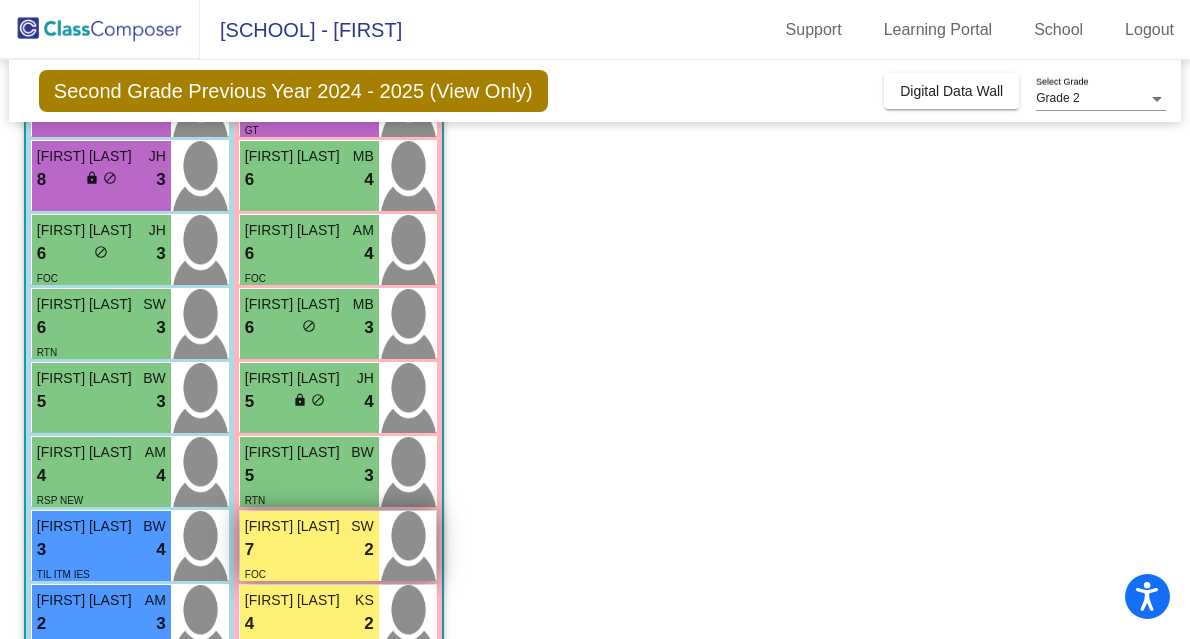 scroll, scrollTop: 251, scrollLeft: 0, axis: vertical 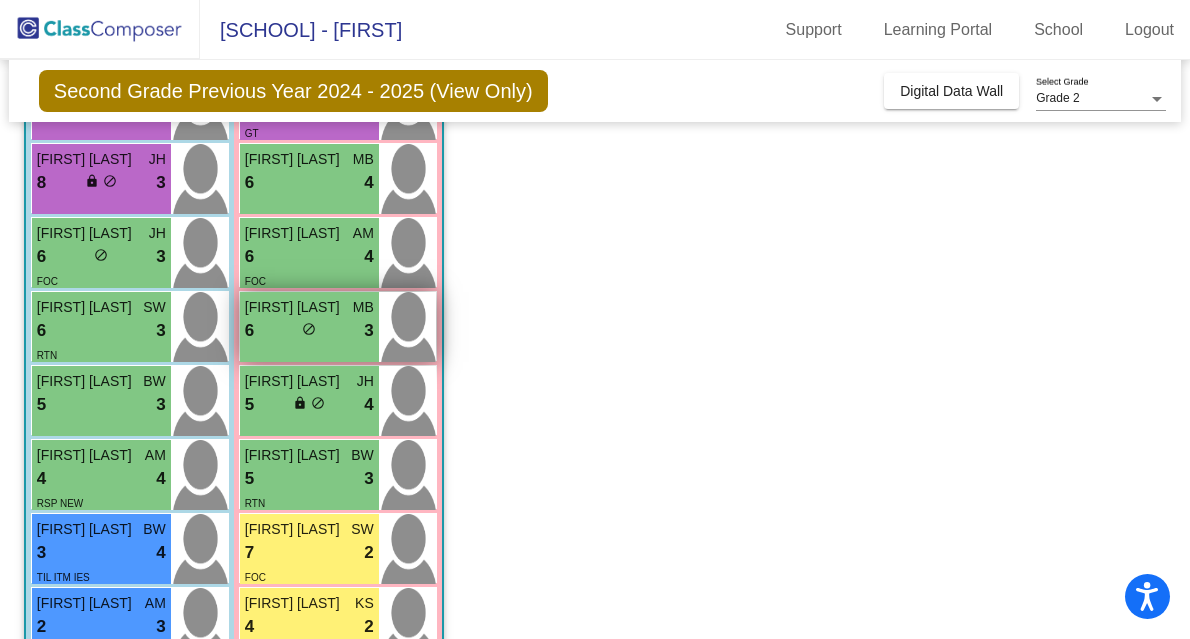 click on "6 lock do_not_disturb_alt 3" at bounding box center [309, 331] 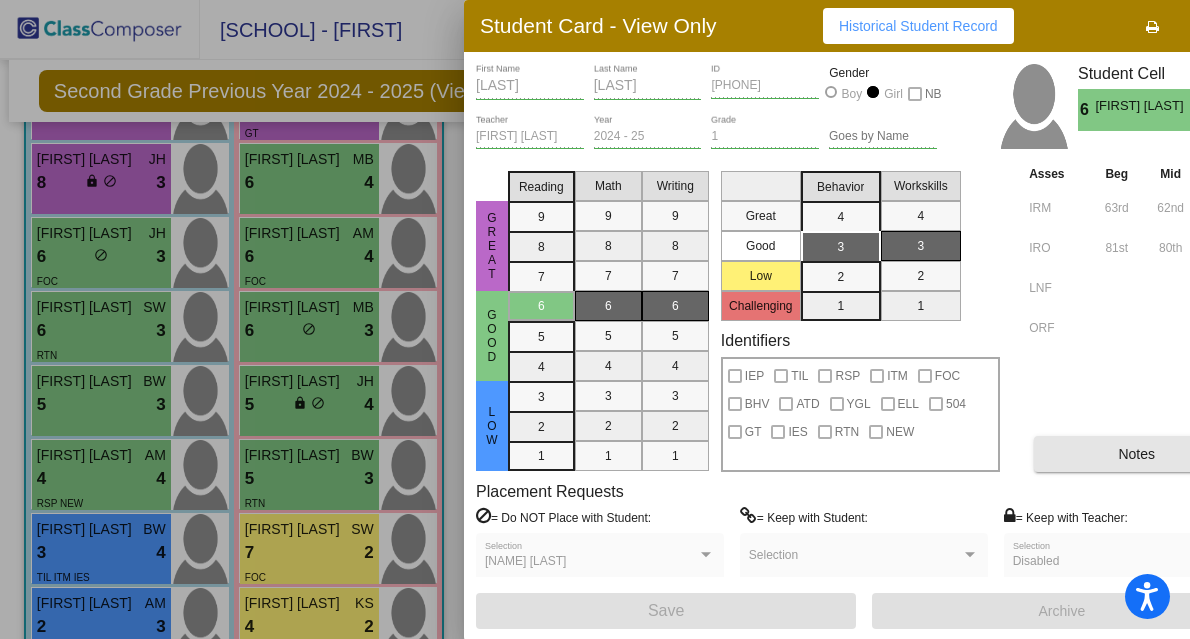 click on "Notes" at bounding box center [1136, 454] 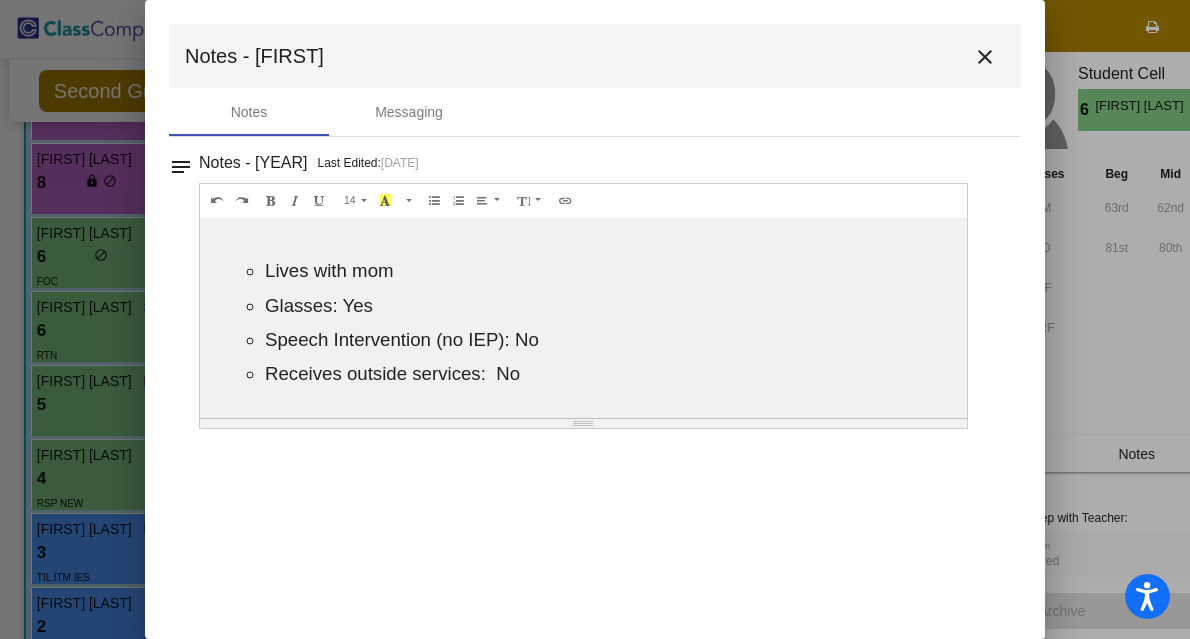 scroll, scrollTop: 0, scrollLeft: 0, axis: both 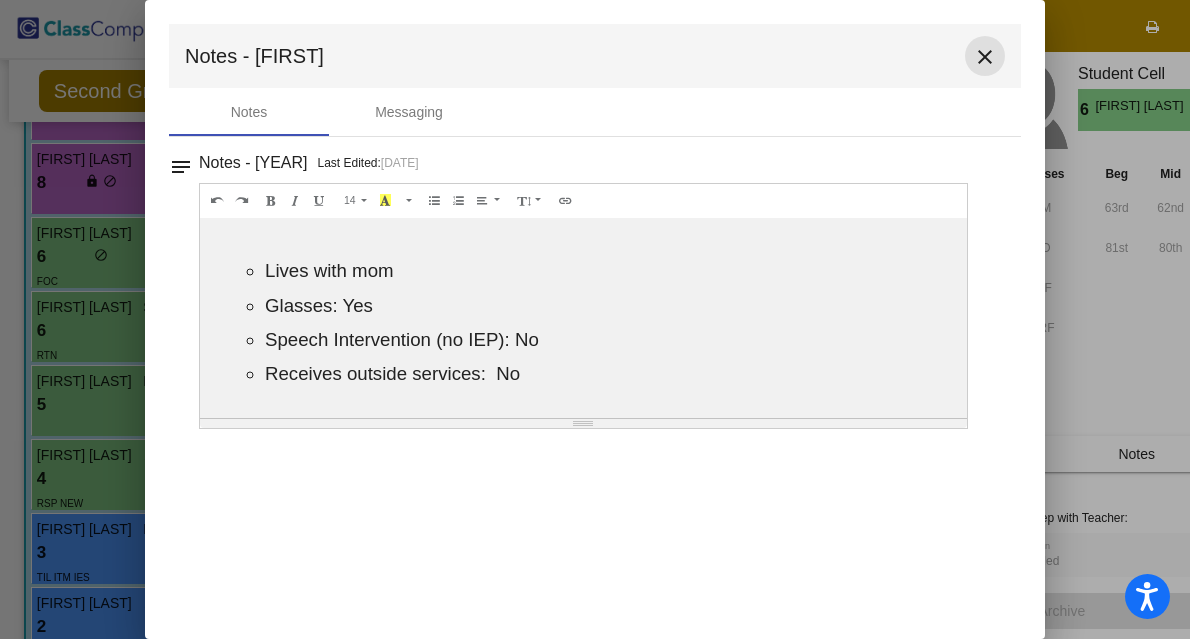 click on "close" at bounding box center (985, 57) 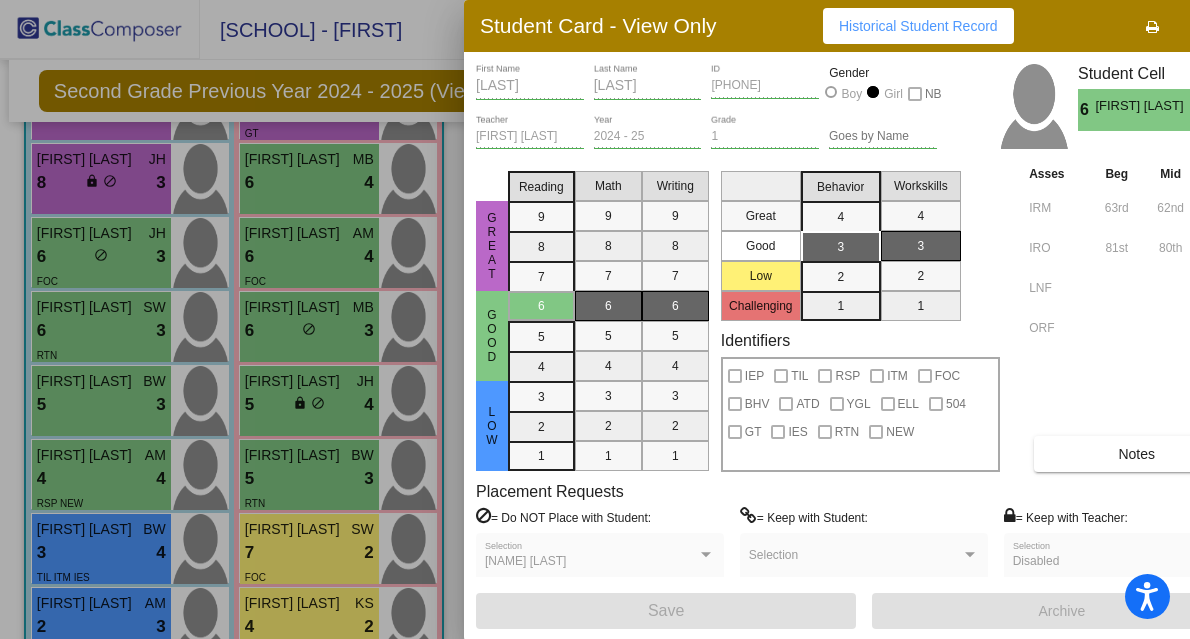 click at bounding box center [595, 319] 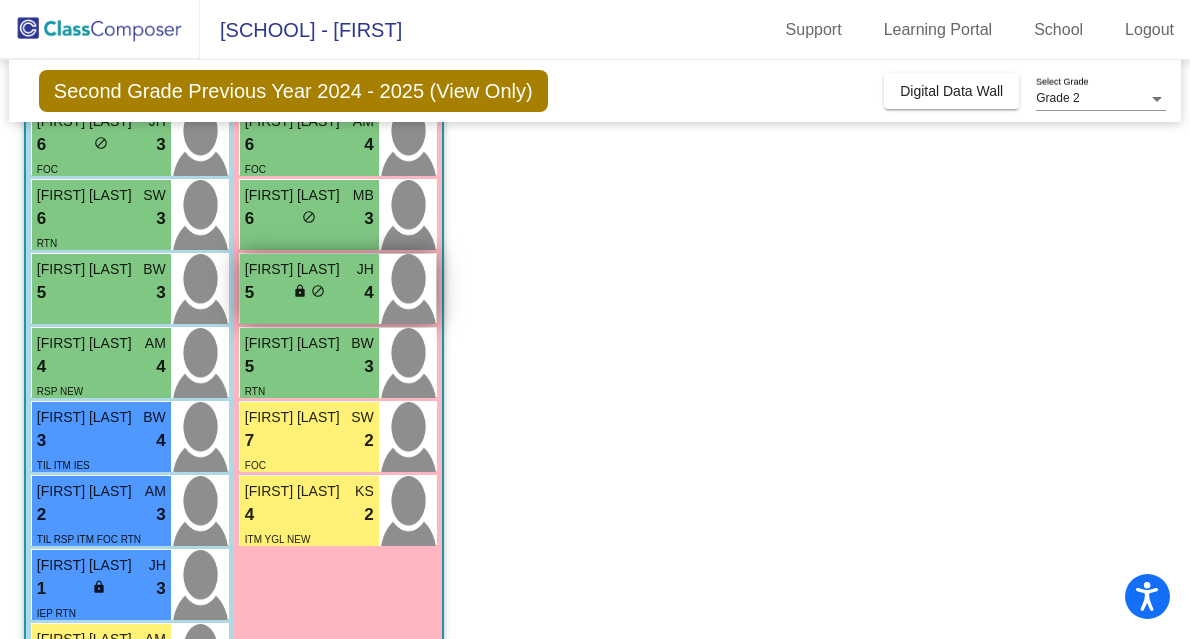 scroll, scrollTop: 365, scrollLeft: 0, axis: vertical 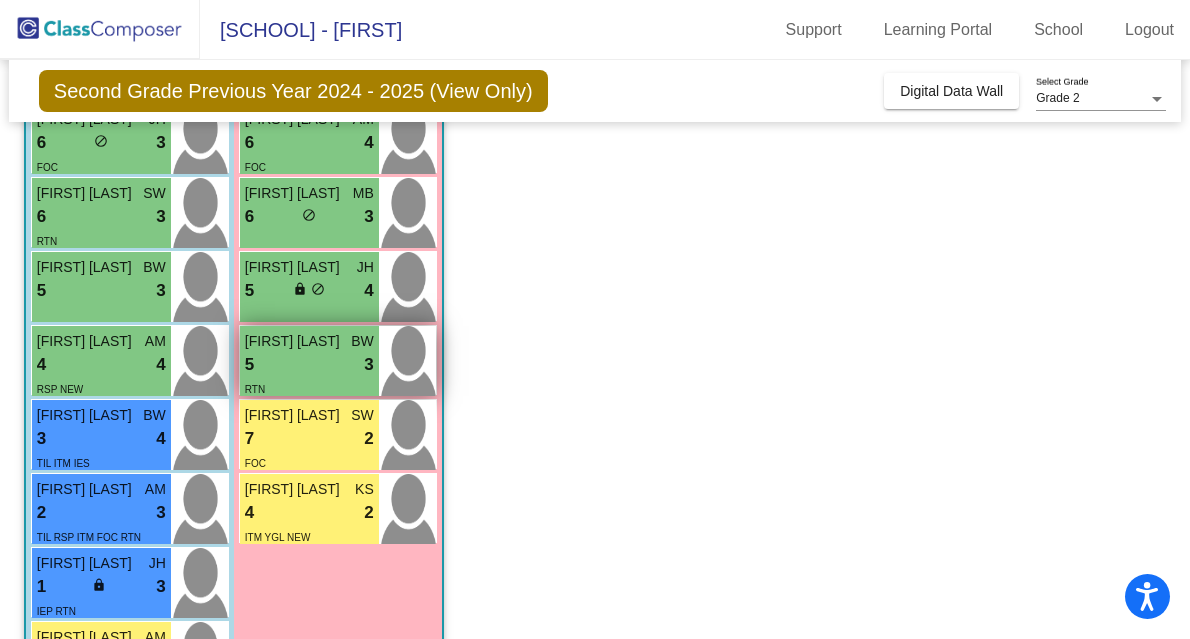 click on "5 lock do_not_disturb_alt 3" at bounding box center (309, 365) 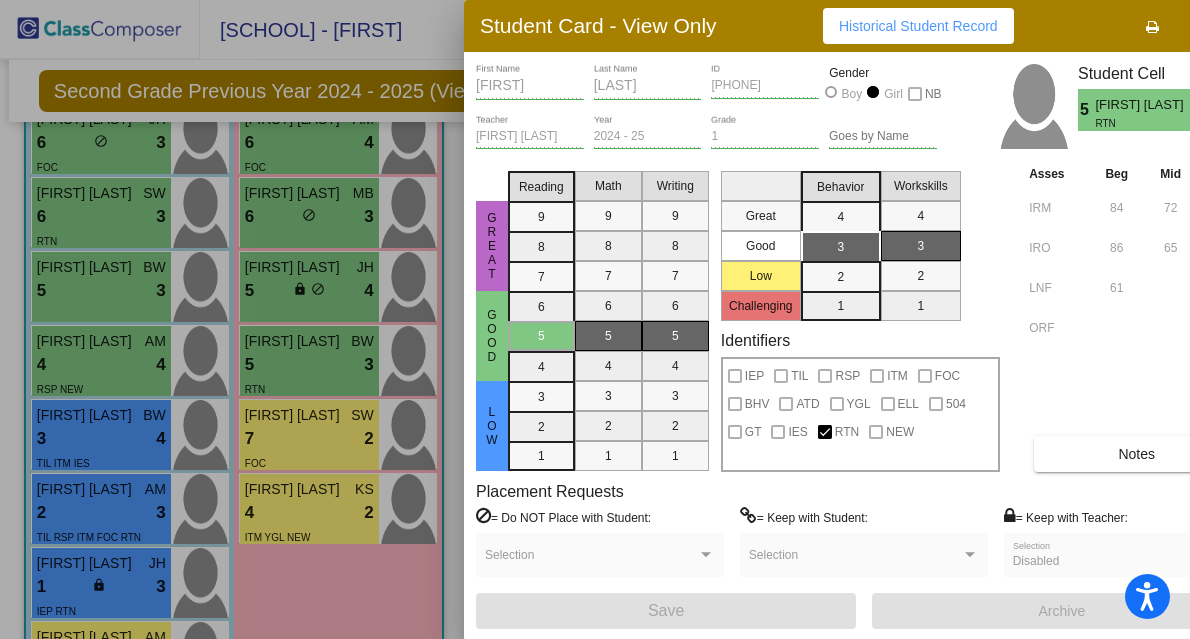 click on "Notes" at bounding box center (1136, 454) 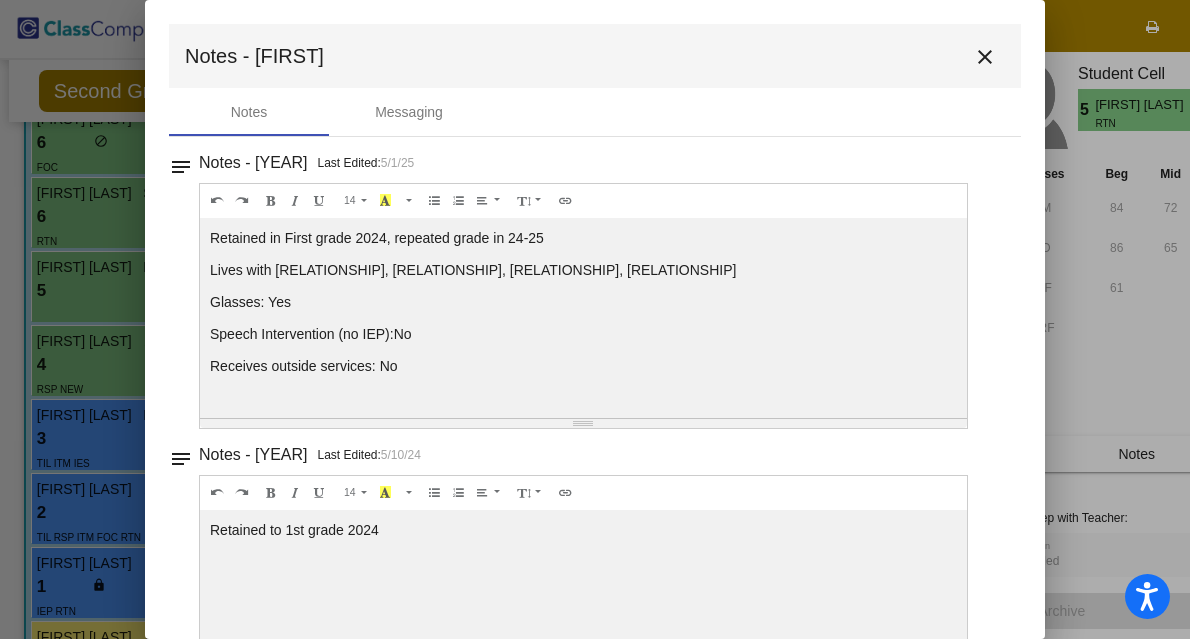 click at bounding box center (595, 319) 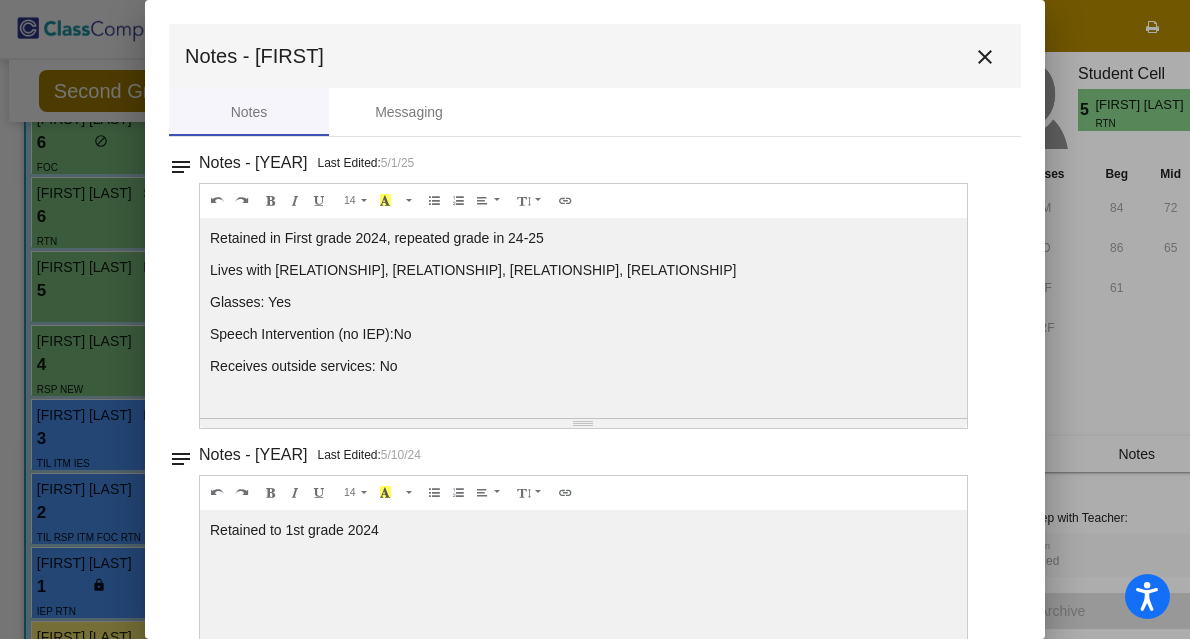 click at bounding box center (595, 319) 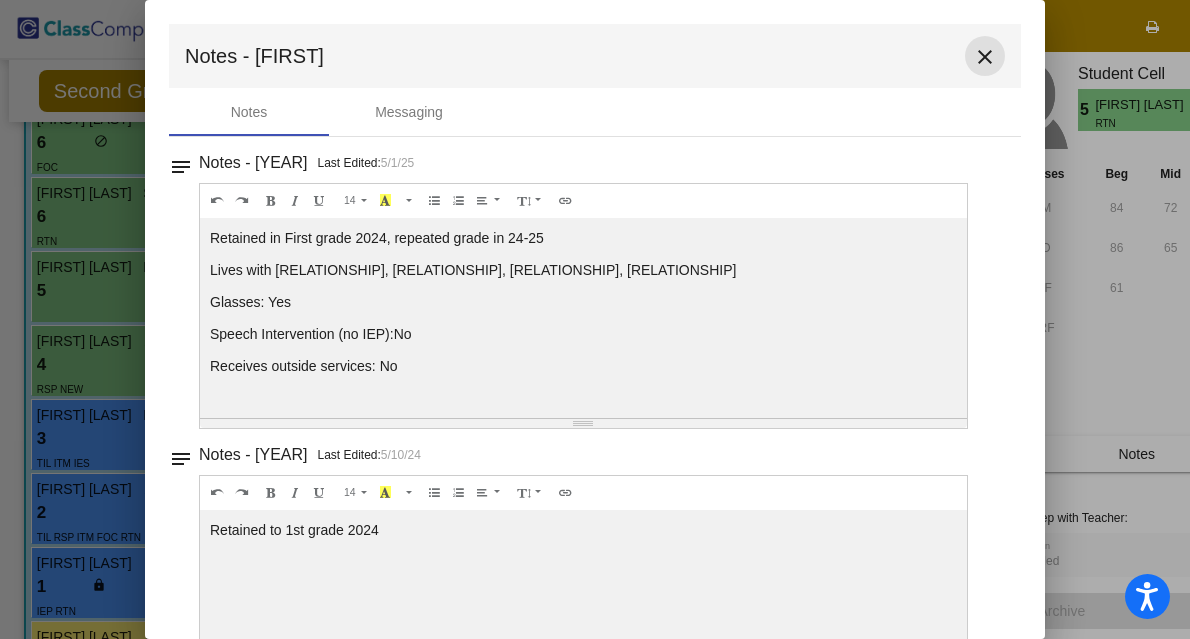 click on "close" at bounding box center [985, 57] 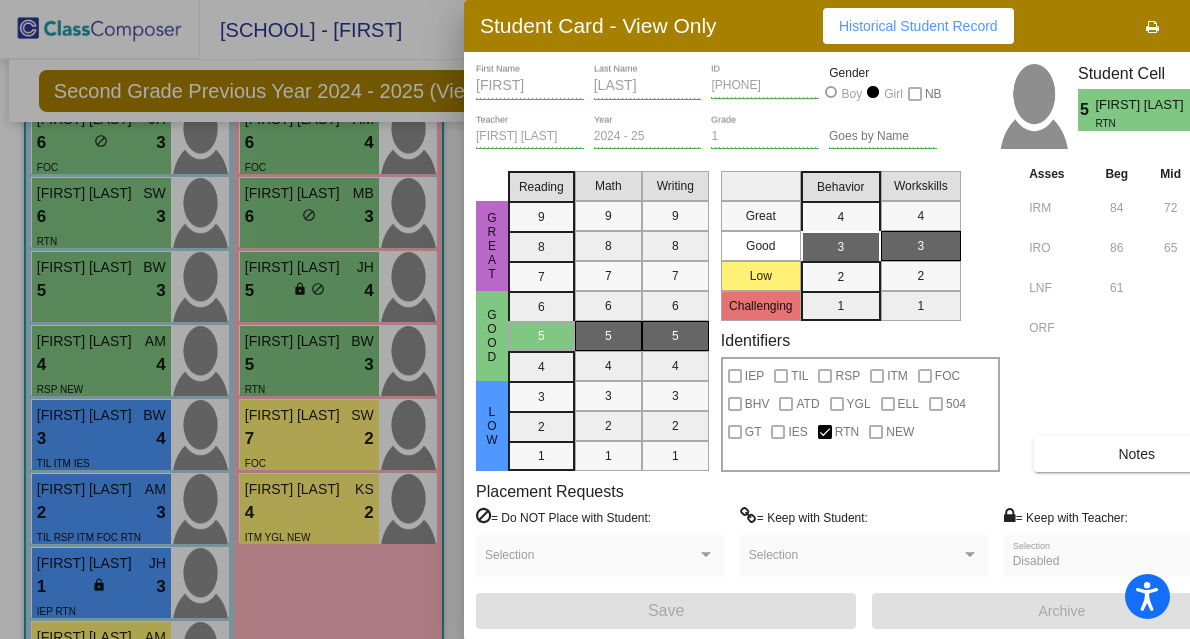 click at bounding box center [595, 319] 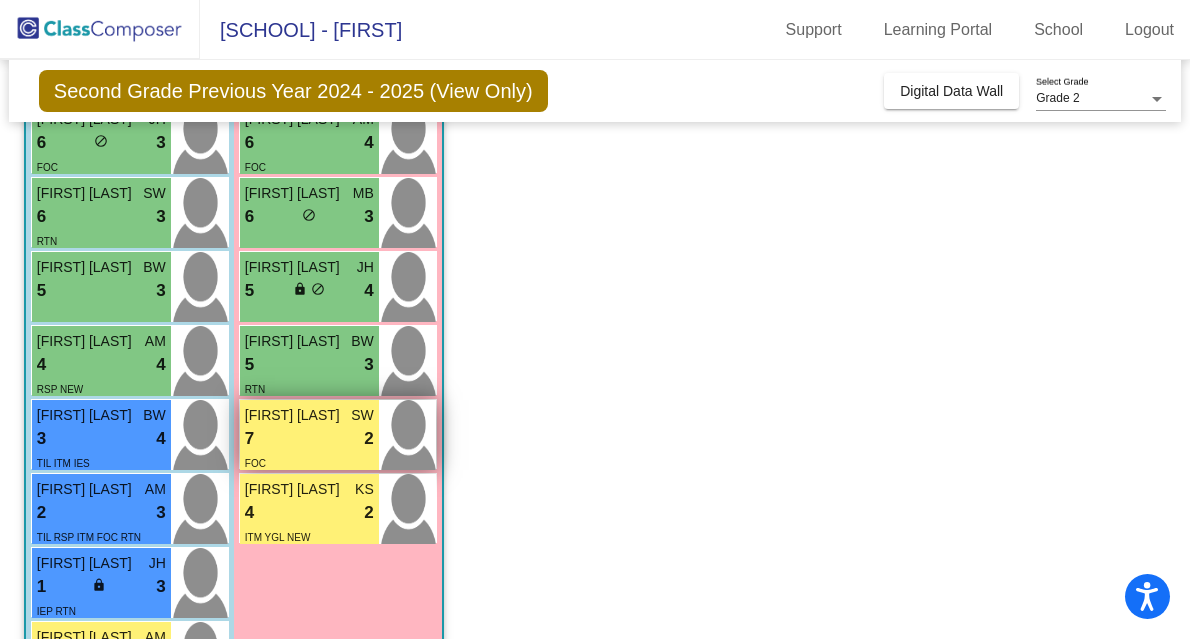 click on "FOC" at bounding box center (309, 462) 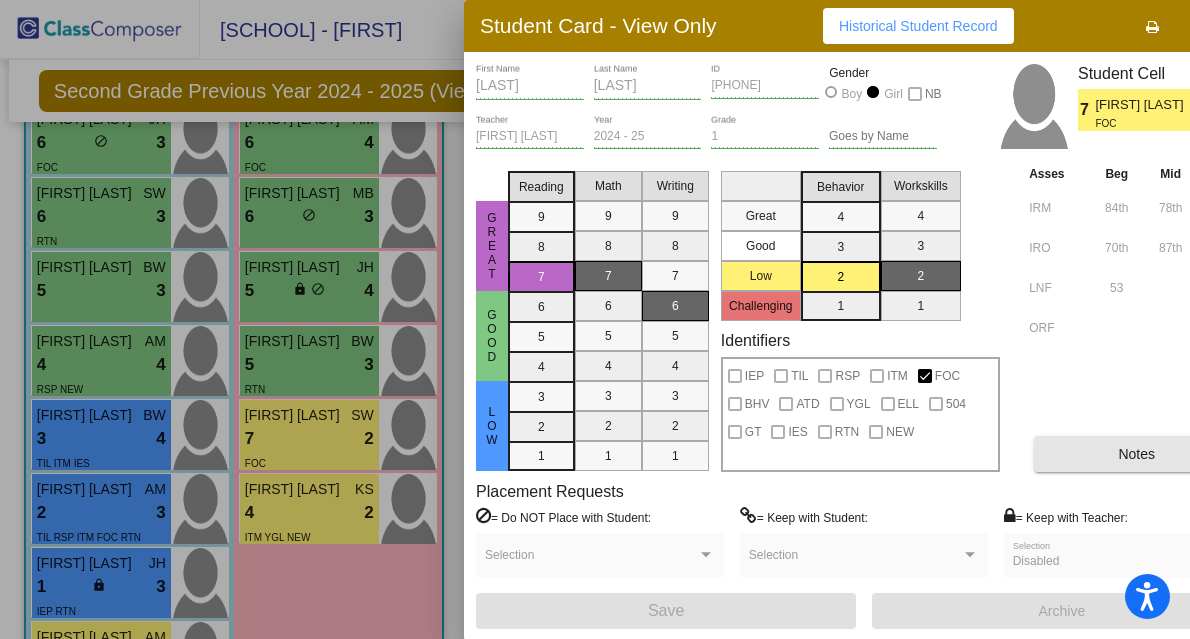click on "Notes" at bounding box center [1136, 454] 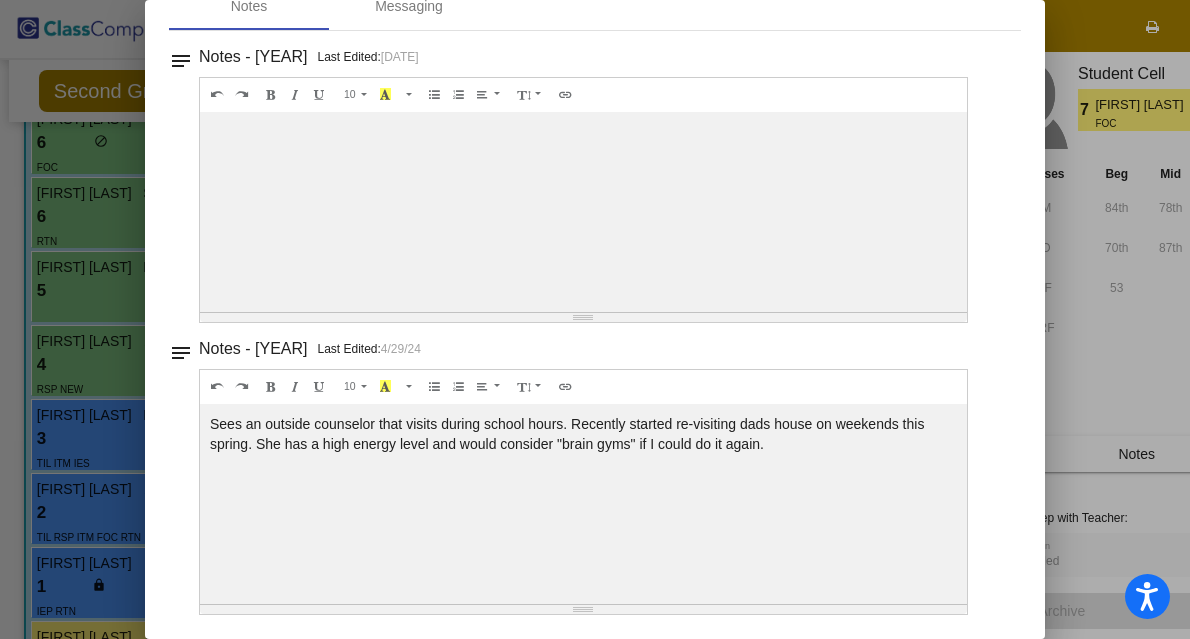 scroll, scrollTop: 0, scrollLeft: 0, axis: both 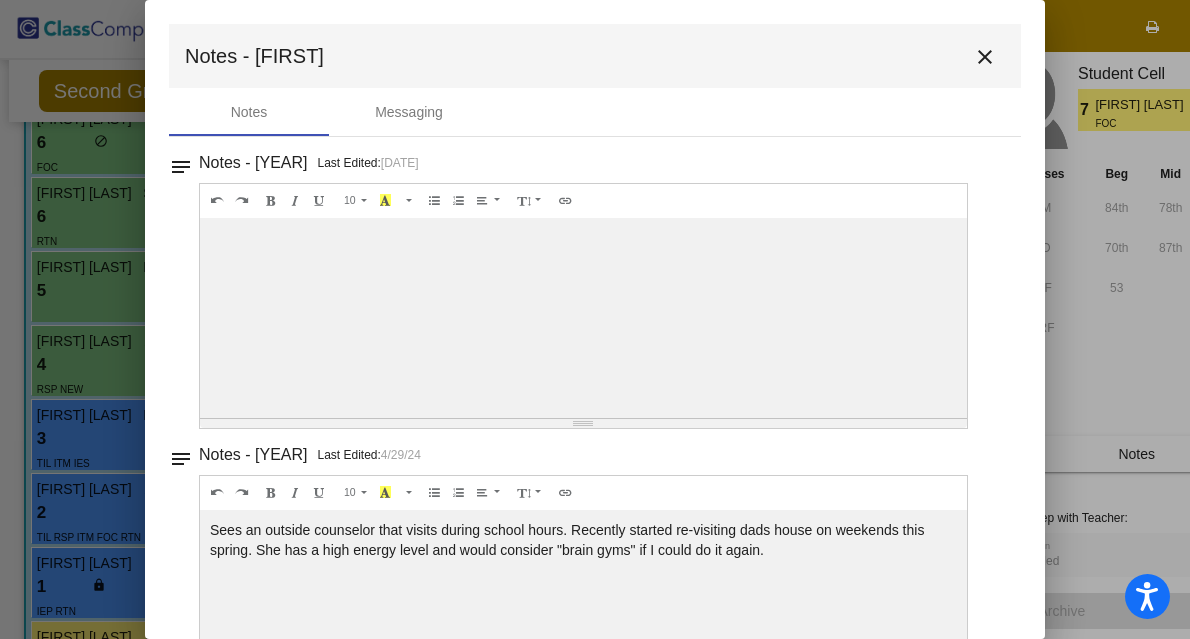 click on "close" at bounding box center (985, 57) 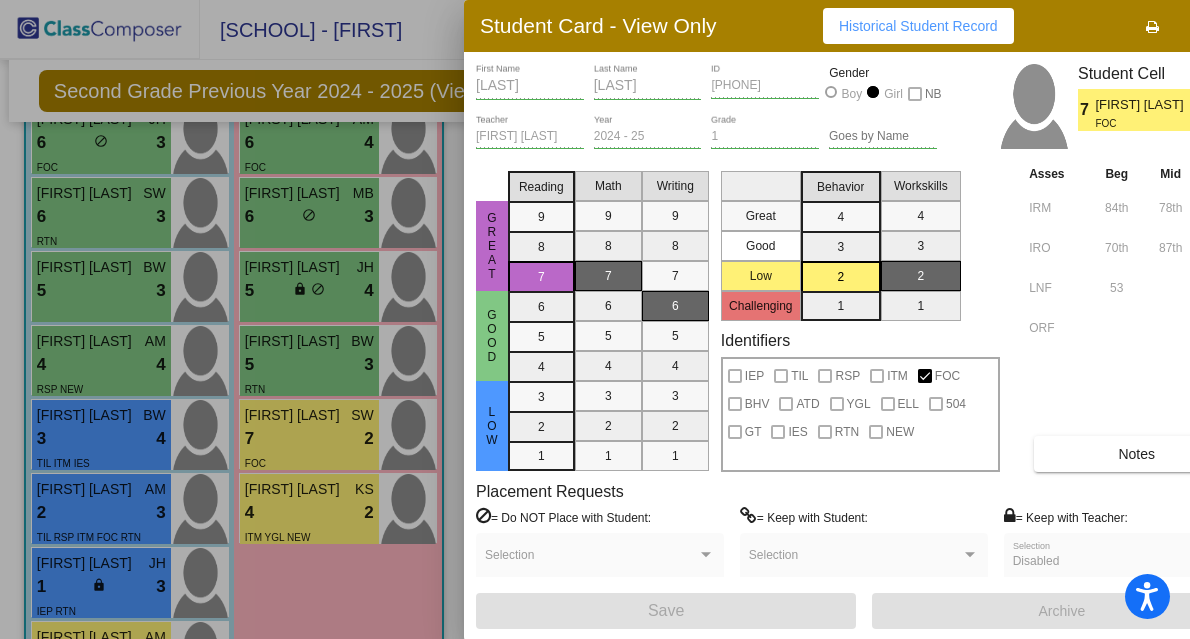 click at bounding box center [595, 319] 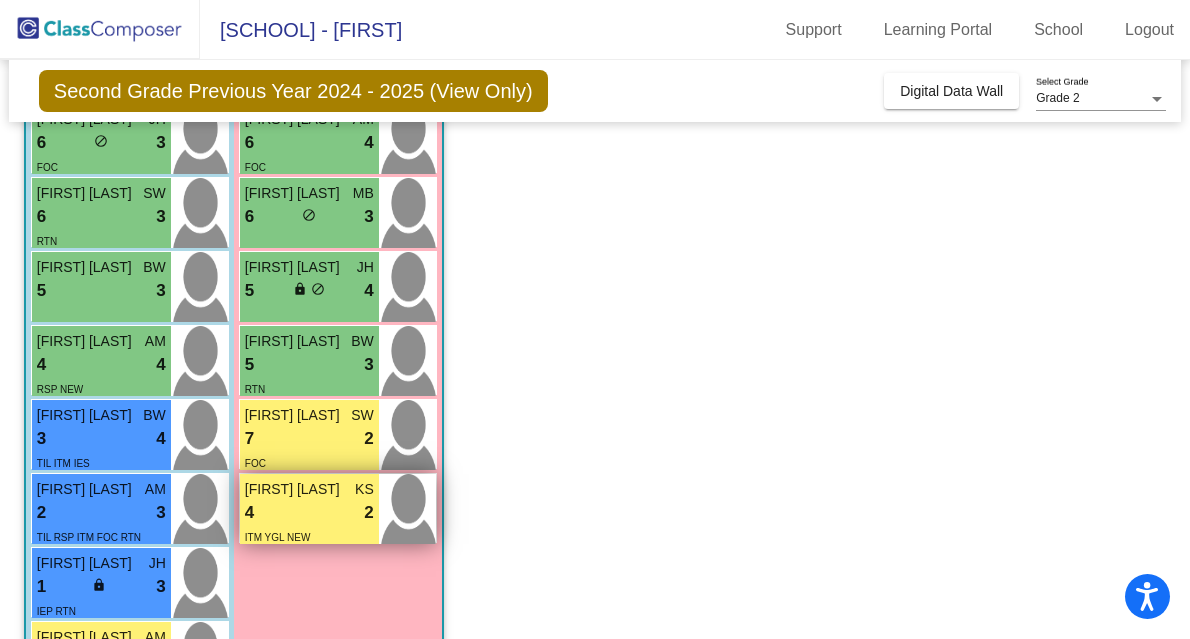 click on "4 lock do_not_disturb_alt 2" at bounding box center (309, 513) 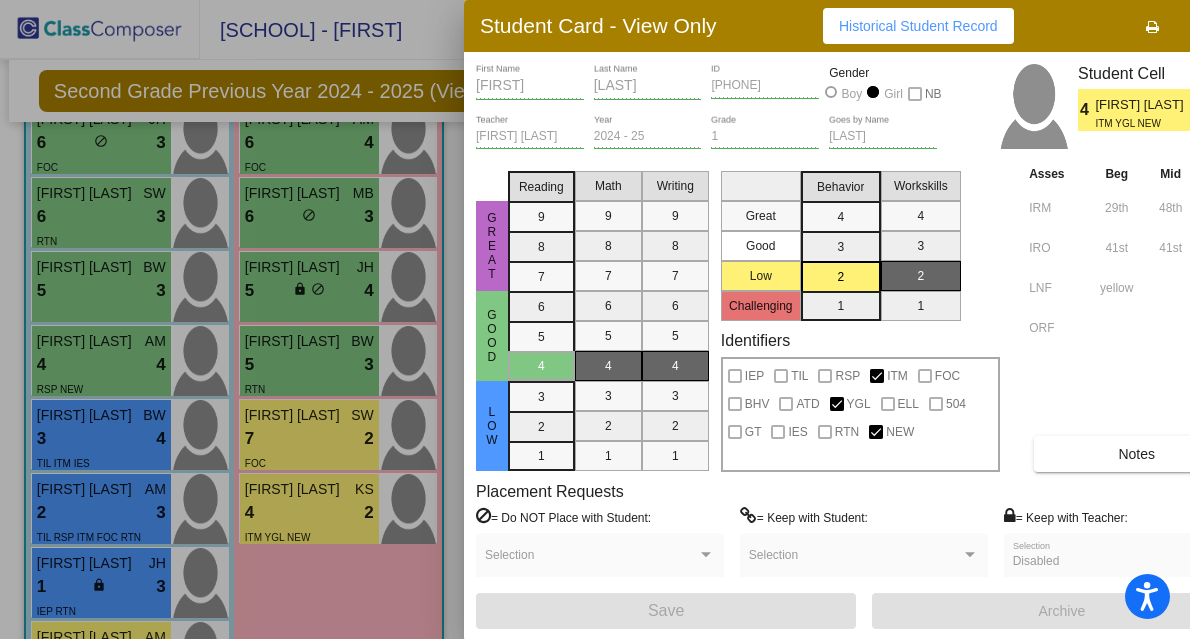 click on "Notes" at bounding box center (1136, 454) 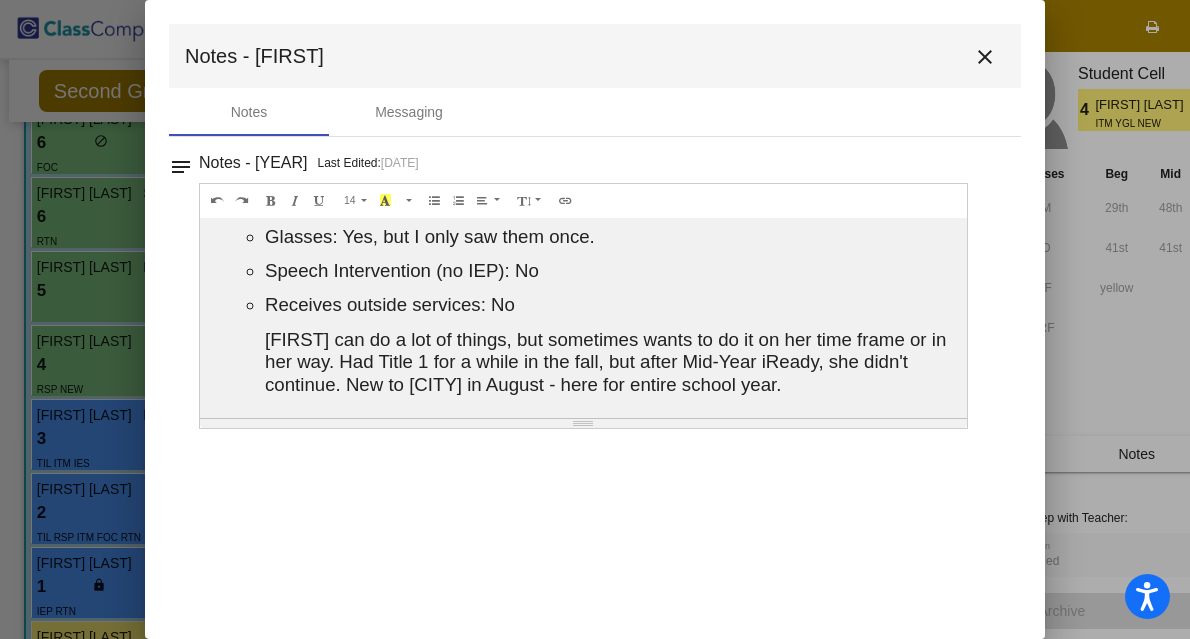 scroll, scrollTop: 59, scrollLeft: 0, axis: vertical 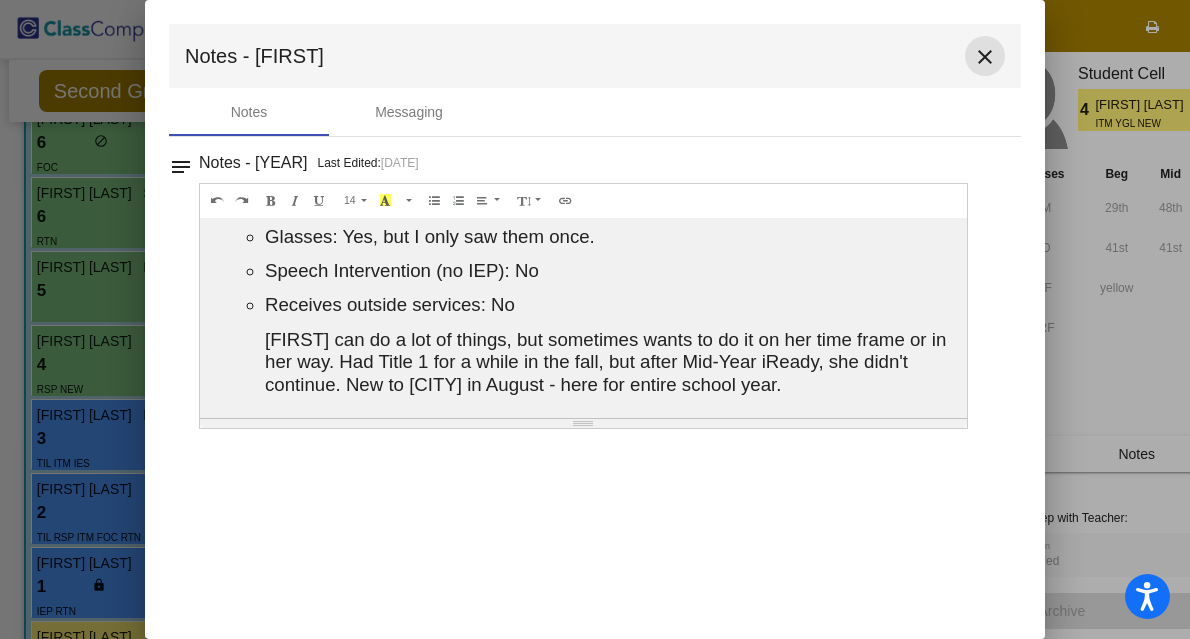 click on "close" at bounding box center (985, 57) 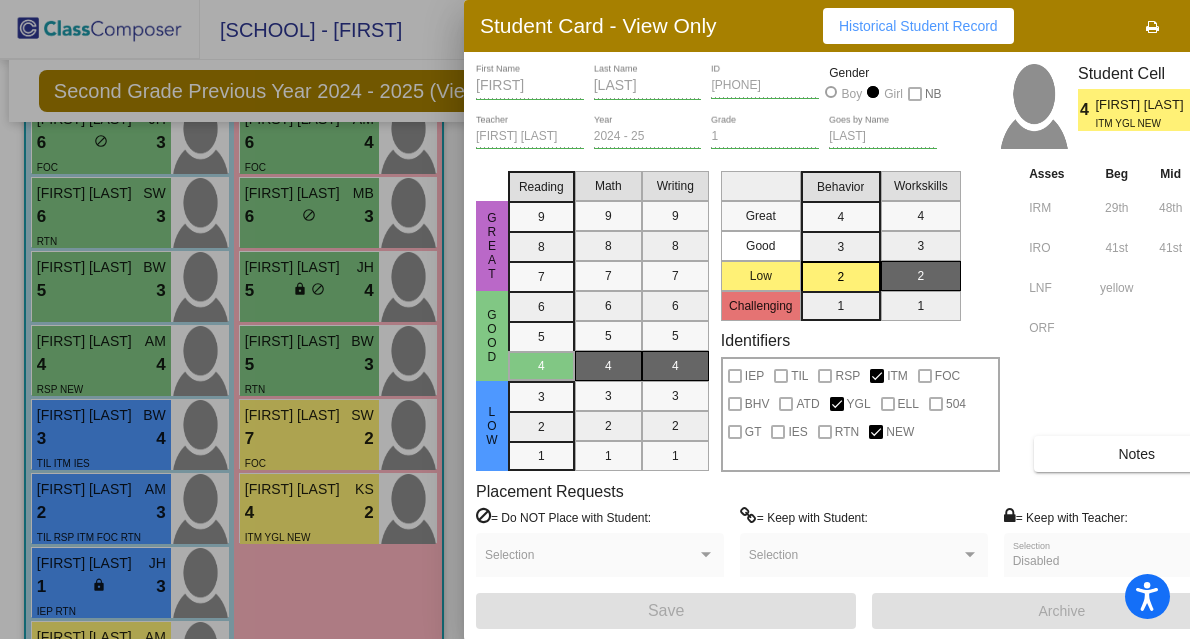 click at bounding box center (595, 319) 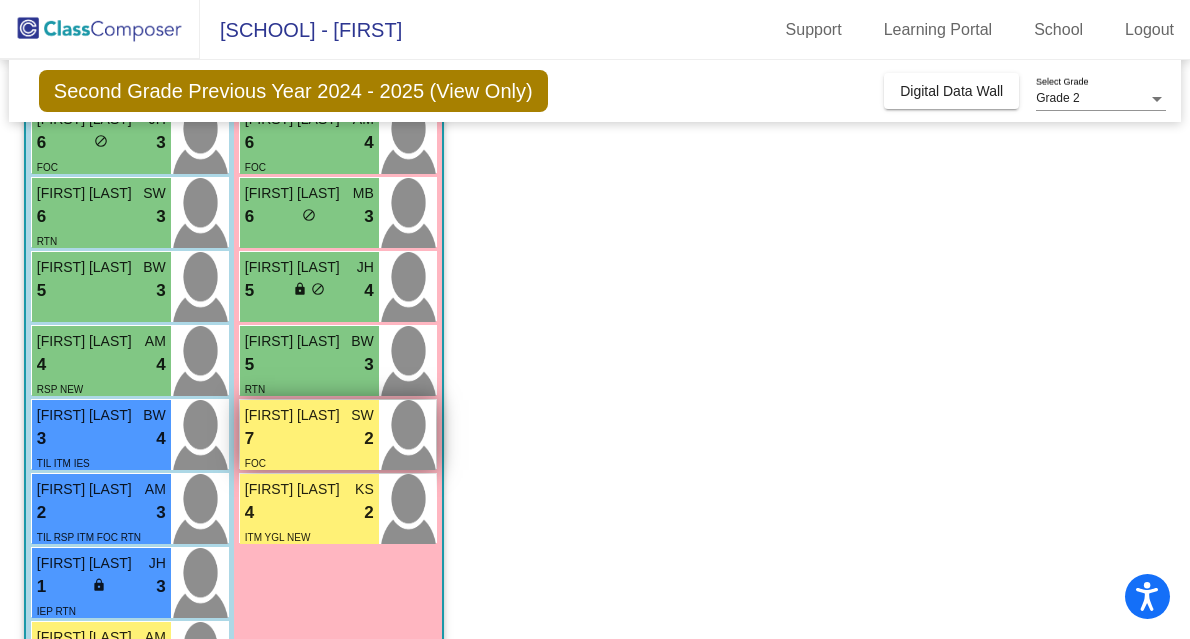 scroll, scrollTop: 527, scrollLeft: 0, axis: vertical 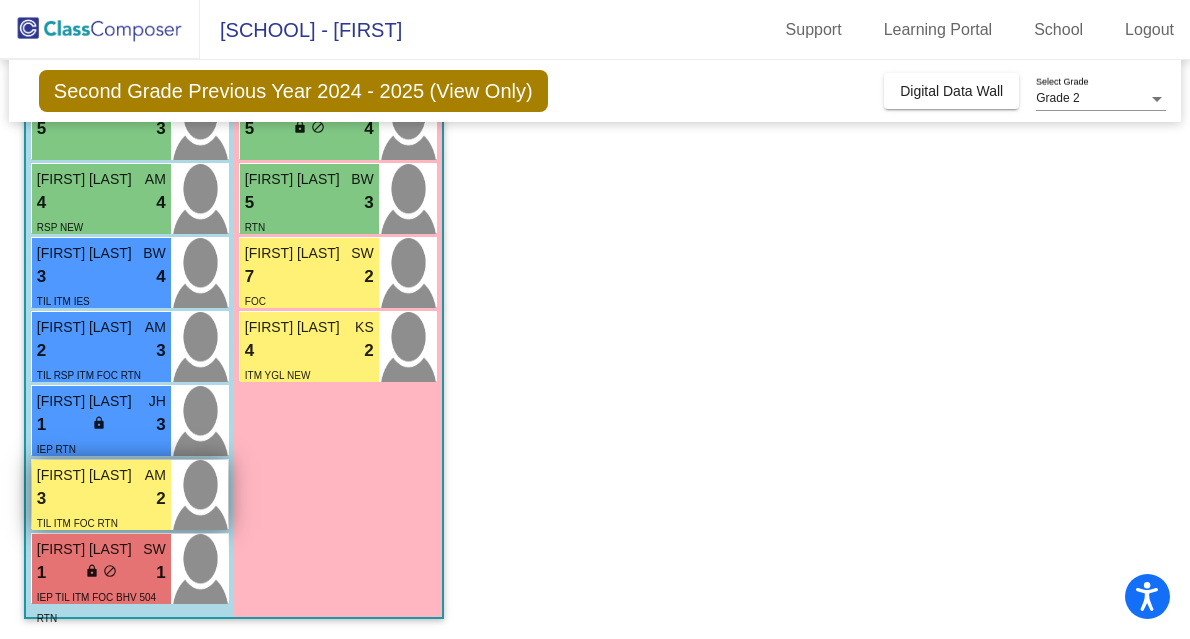 click on "3 lock do_not_disturb_alt 2" at bounding box center (101, 499) 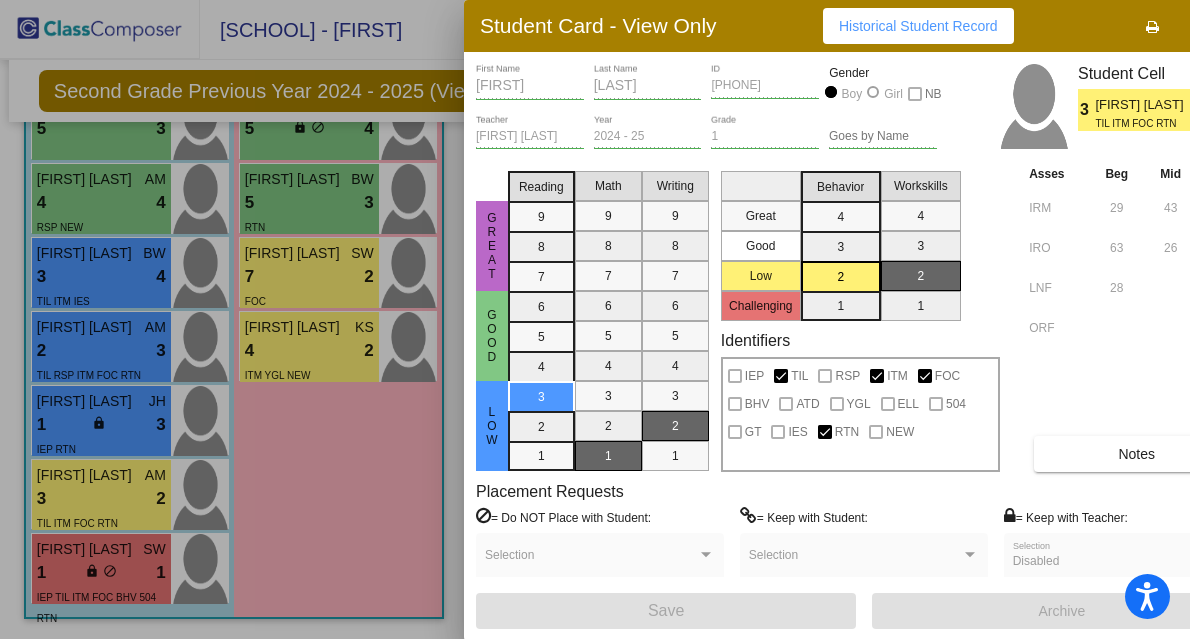 click on "Asses Beg Mid End IRM 29 43 51 IRO 63 26 24 LNF 28 ORF  Notes" at bounding box center (1138, 317) 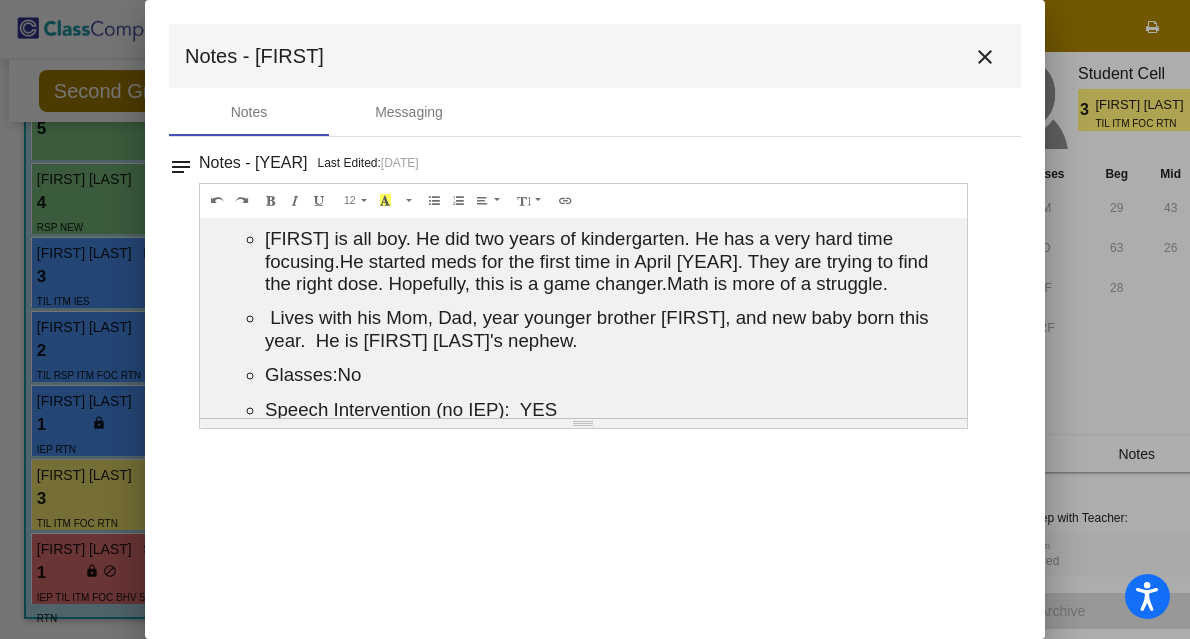 scroll, scrollTop: 0, scrollLeft: 0, axis: both 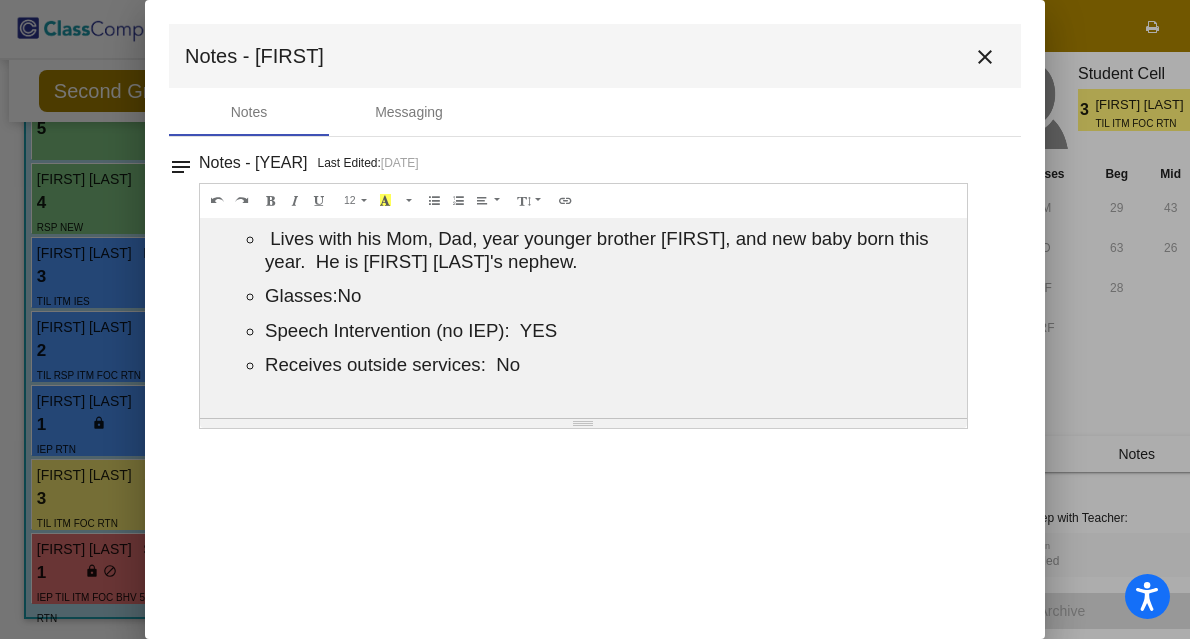 click on "Notes - [FIRST] close Notes Messaging notes Notes - [YEAR] Last Edited:   [DATE] [TIME] [NUMBERS] Background Color Transparent Select #ffff00 Text Color Reset to default Select #000000 [NUMBERS] [FIRST] is all boy. He did two years of kindergarten. He has a very hard time focusing.  He started meds for the first time in April [YEAR]. They are trying to find the right dose. Hopefully, this is a game changer.  Math is more of a struggle.    Lives with his [RELATIONSHIP], [RELATIONSHIP], [YEAR] younger [RELATIONSHIP] [FIRST], and new baby born this year.  He is [FIRST] [LAST]'s nephew. Glasses:[BOOLEAN] Speech Intervention (no IEP):  [BOOLEAN] Receives outside services:  [BOOLEAN]   [PERCENTAGE] [PERCENTAGE] [PERCENTAGE]" at bounding box center [595, 319] 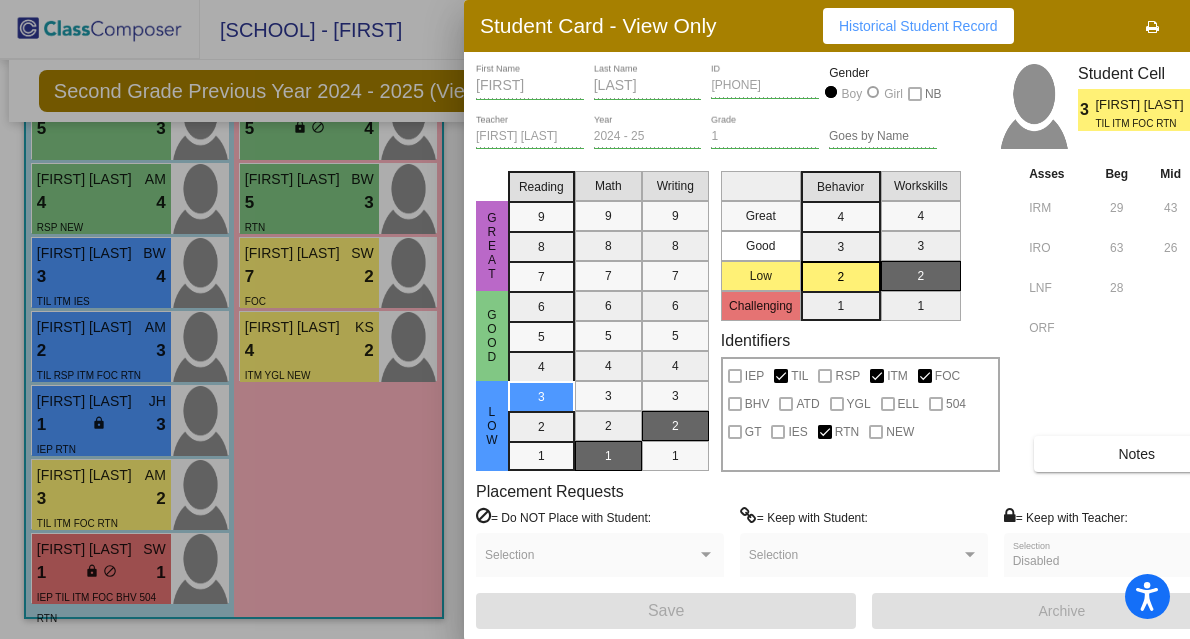 click at bounding box center (595, 319) 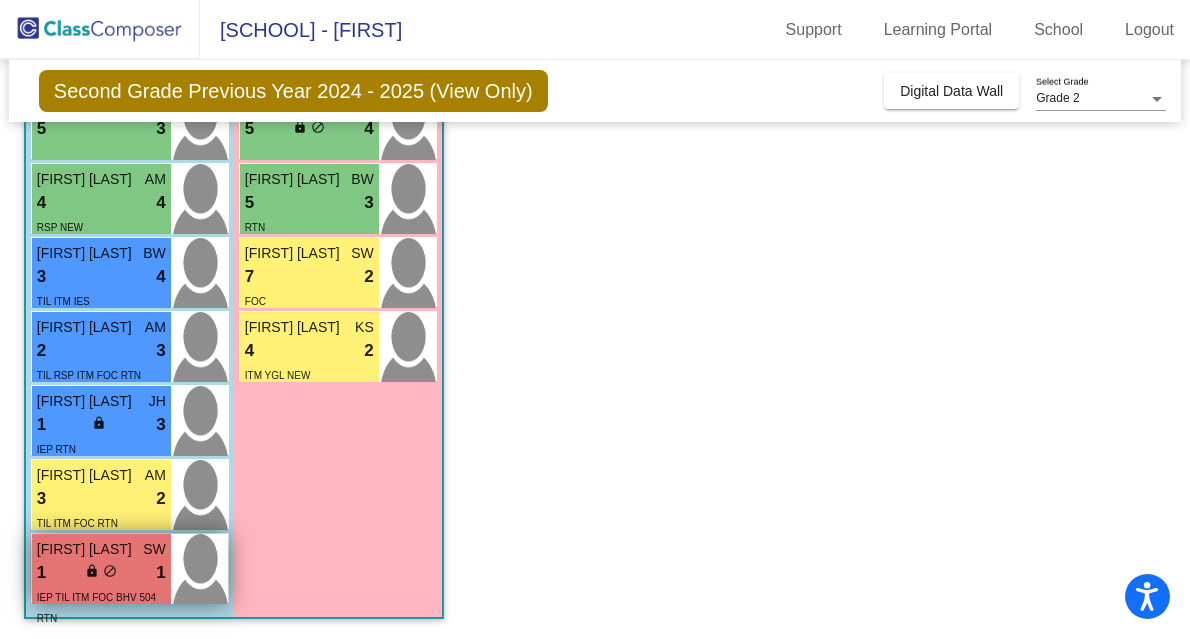 click on "lock" at bounding box center [92, 571] 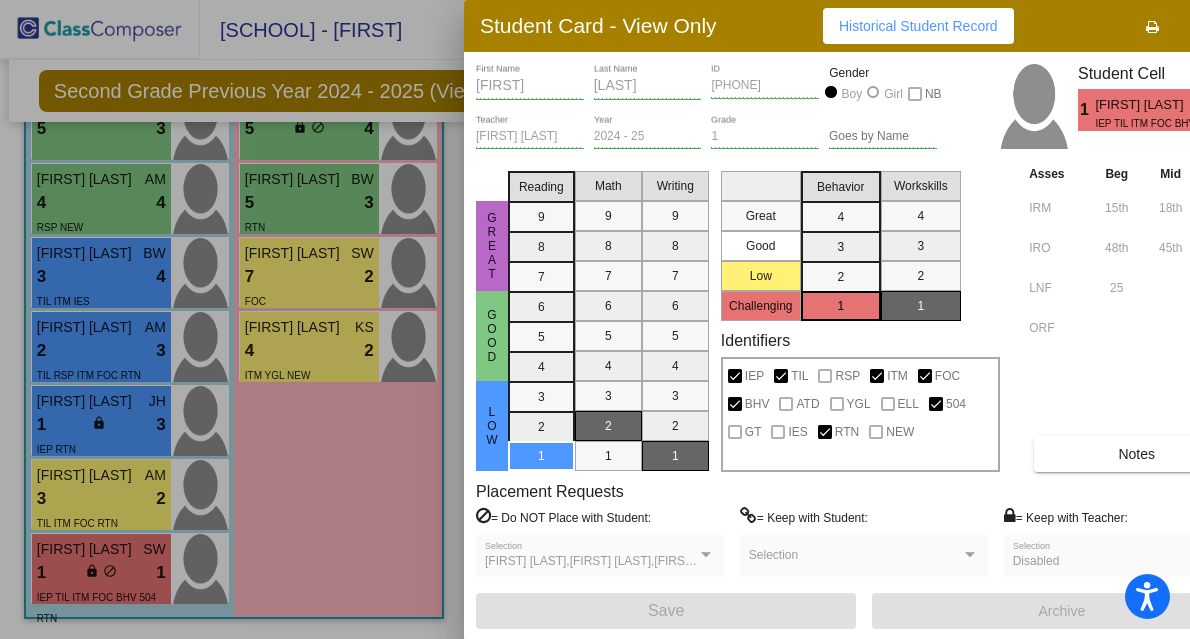 click on "Notes" at bounding box center [1136, 454] 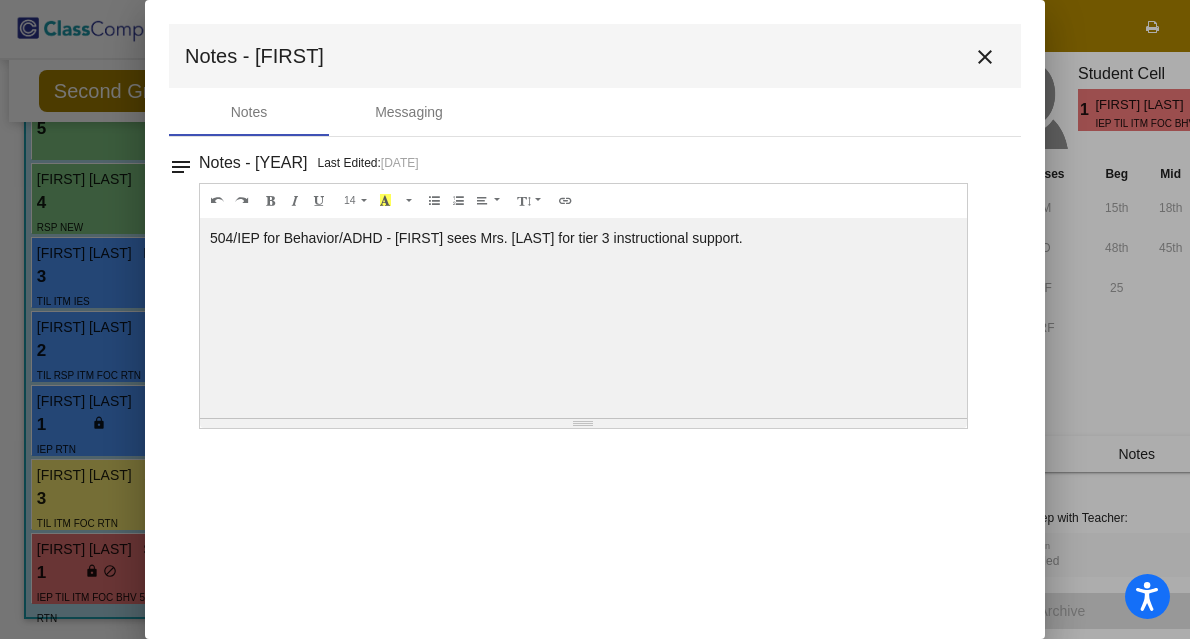click on "close" at bounding box center (985, 57) 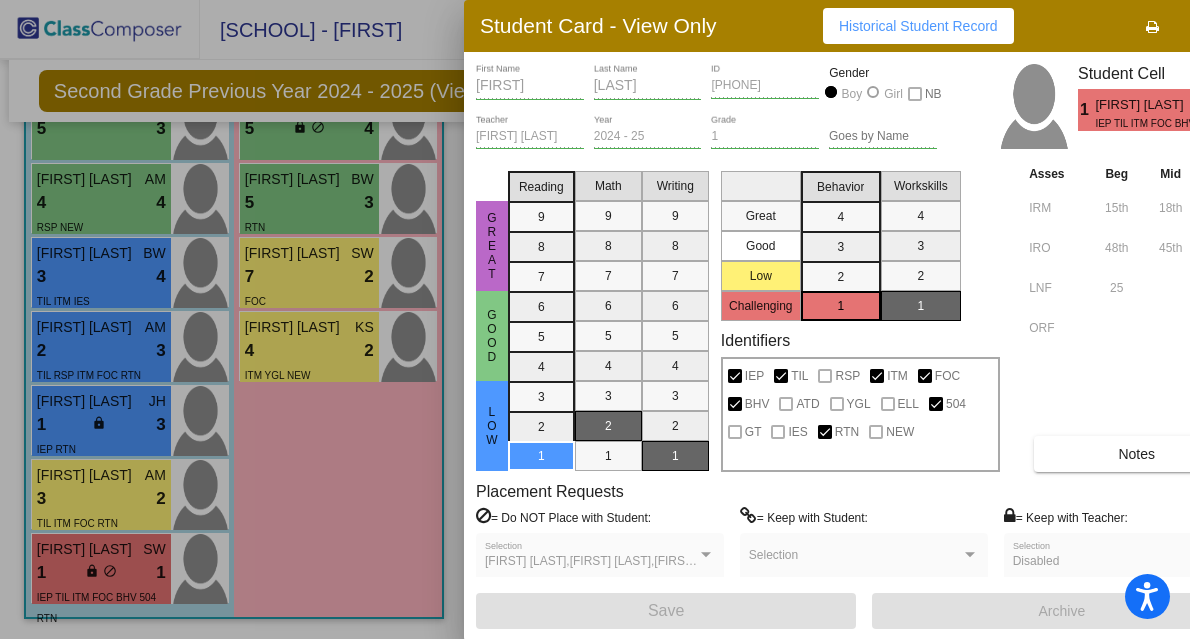 click at bounding box center [595, 319] 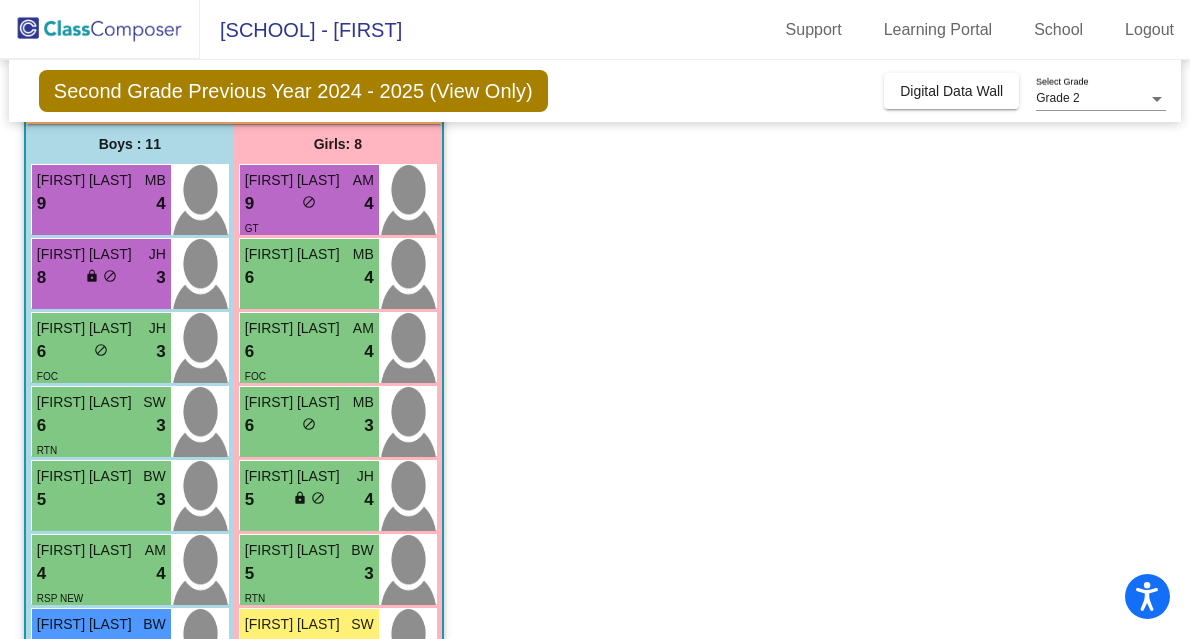 scroll, scrollTop: 0, scrollLeft: 0, axis: both 